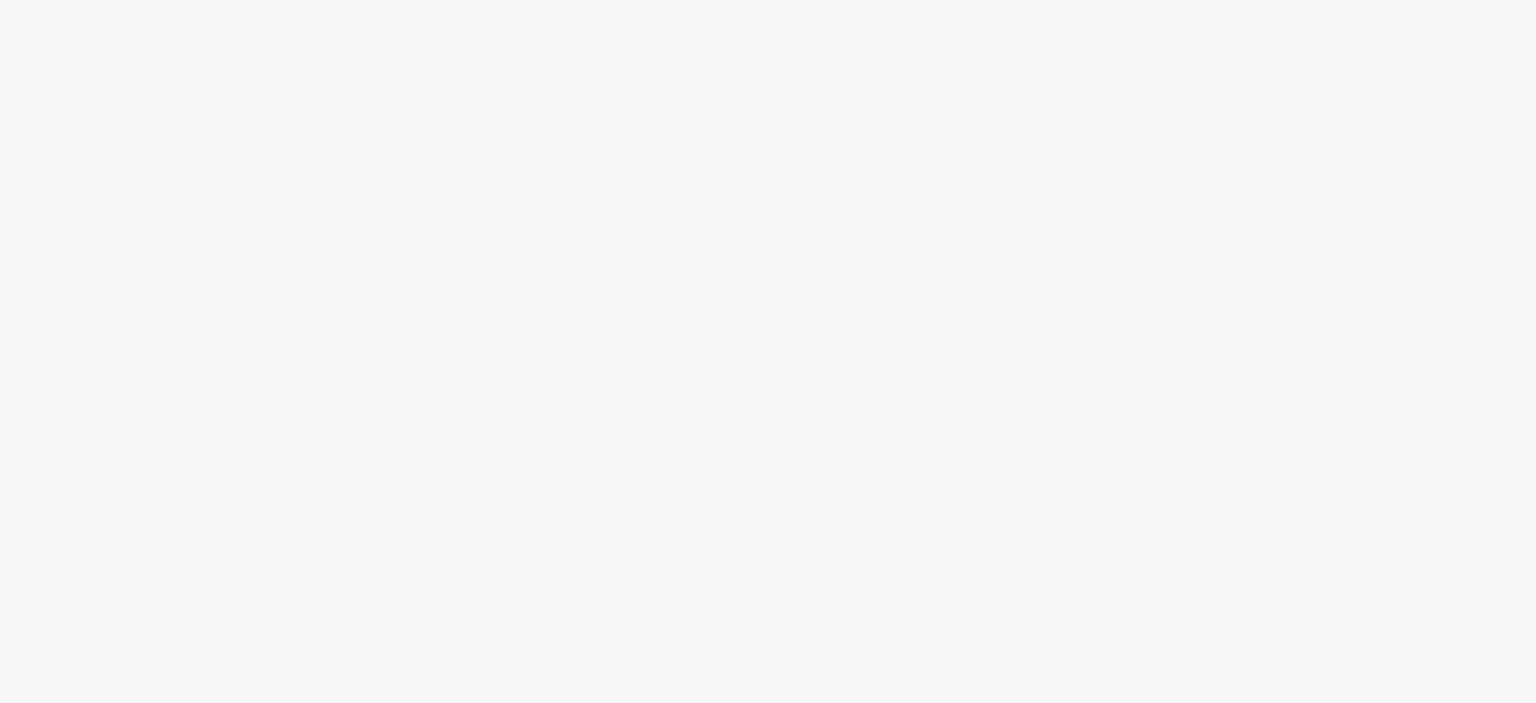 scroll, scrollTop: 0, scrollLeft: 0, axis: both 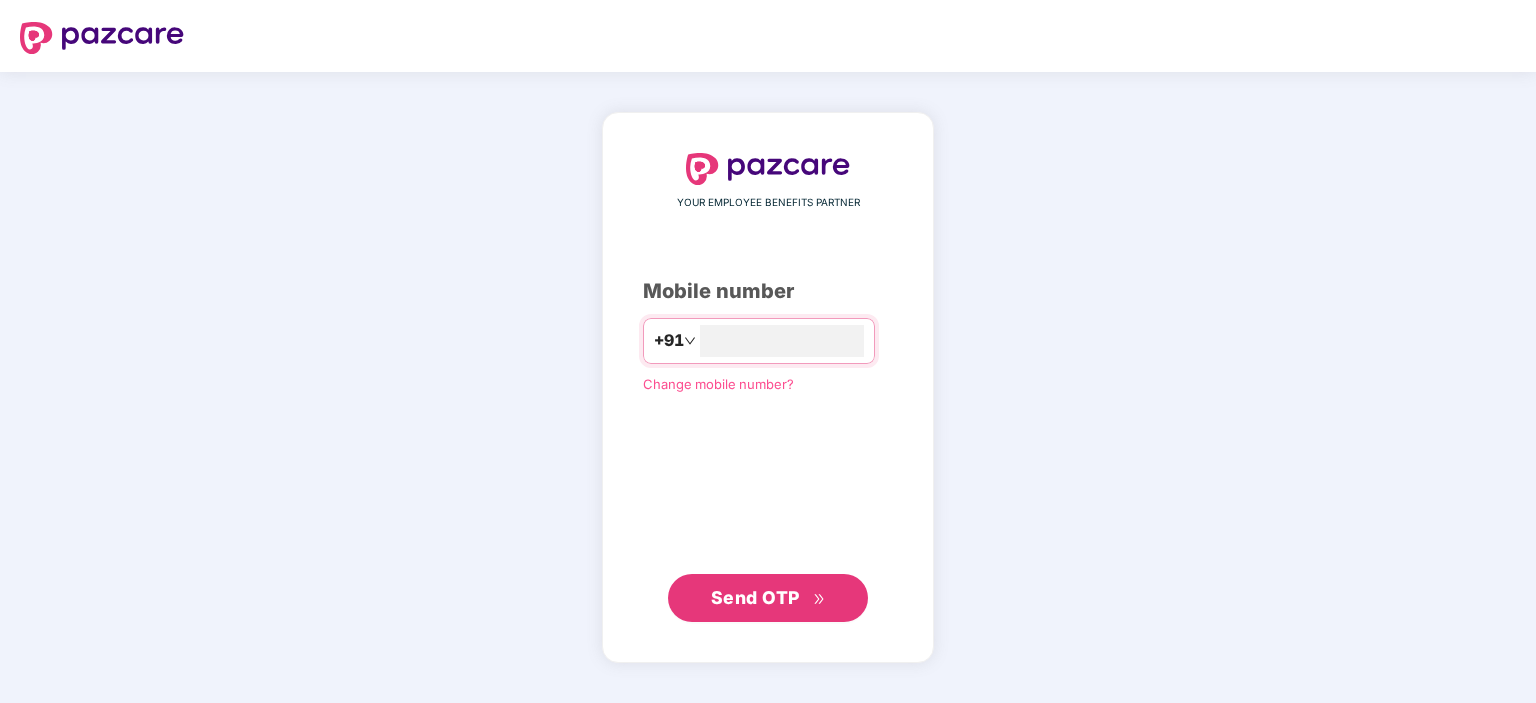 click on "Send OTP" at bounding box center (755, 597) 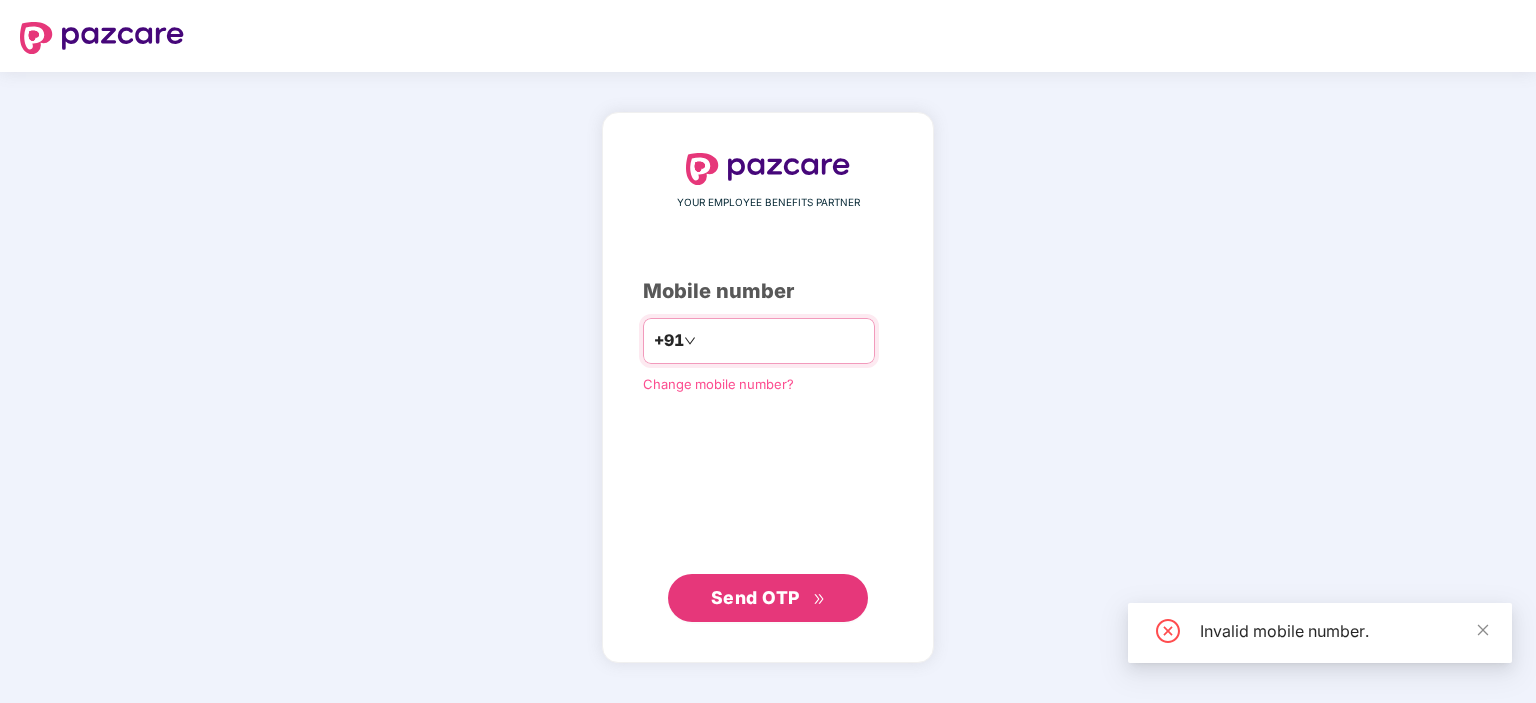click on "*********" at bounding box center [782, 341] 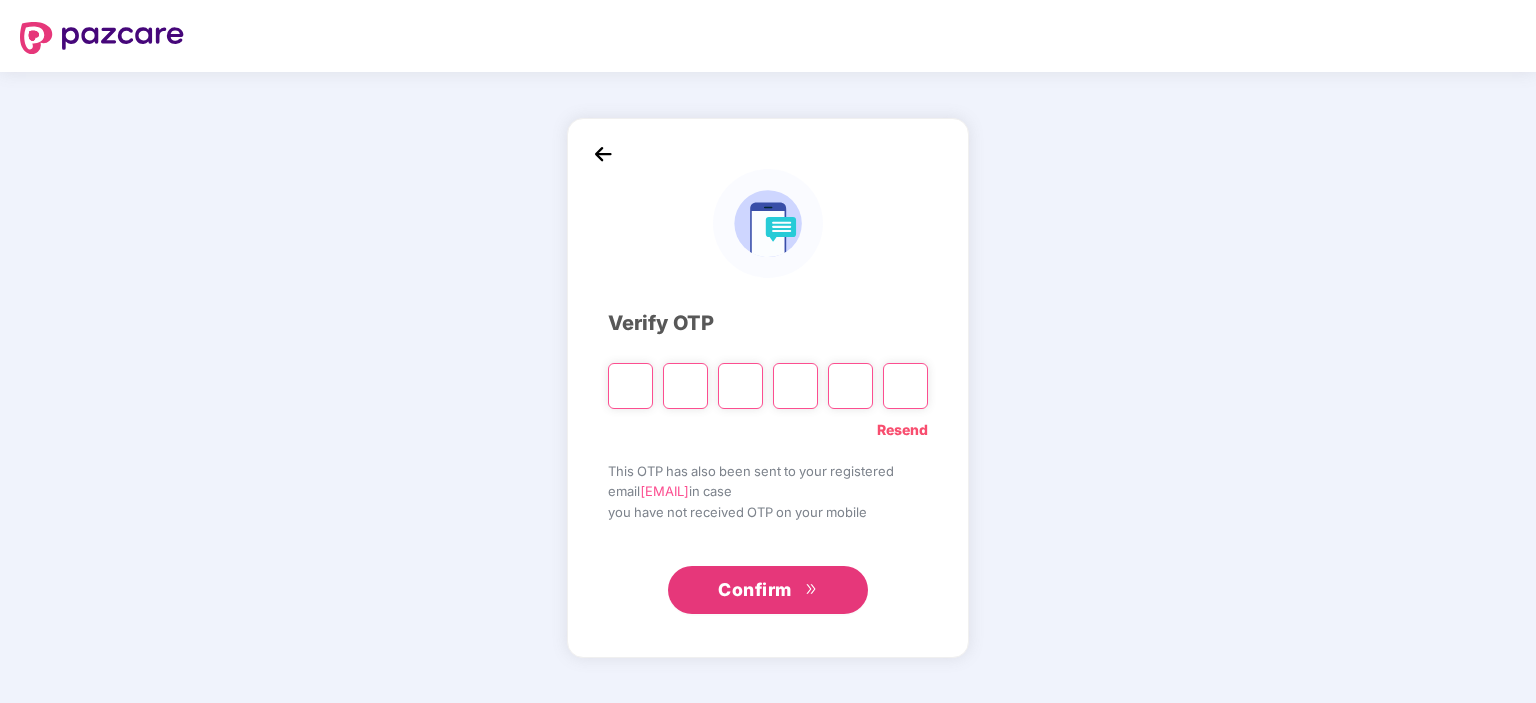 type on "*" 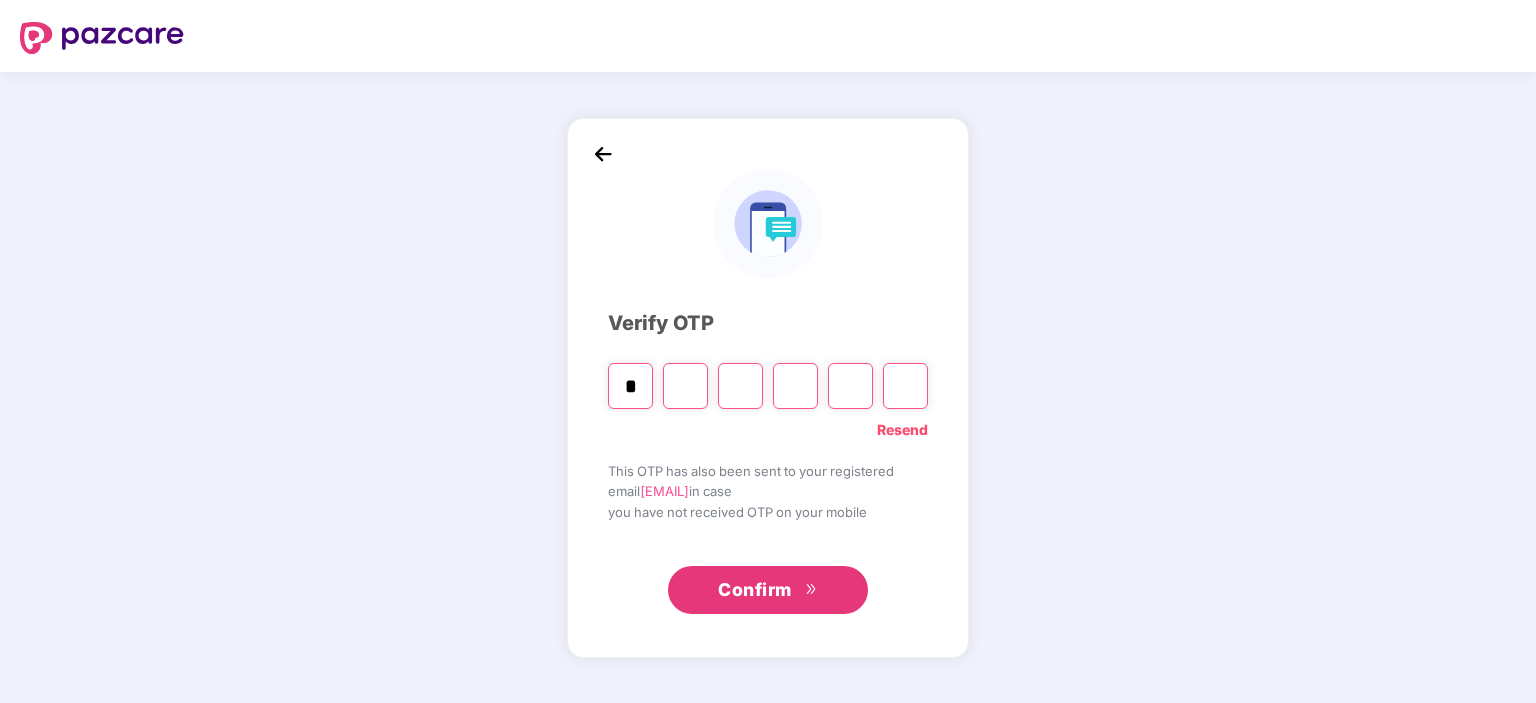 type on "*" 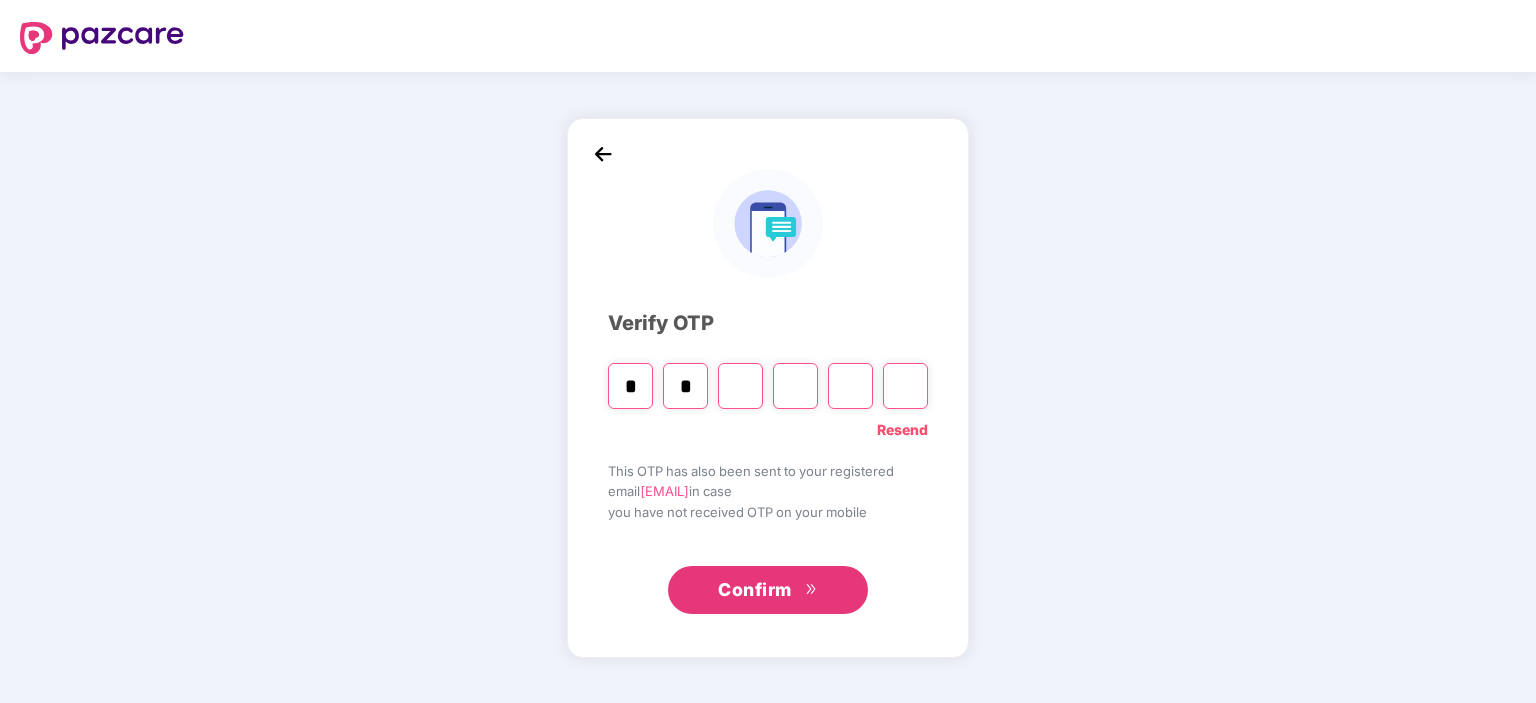 type on "*" 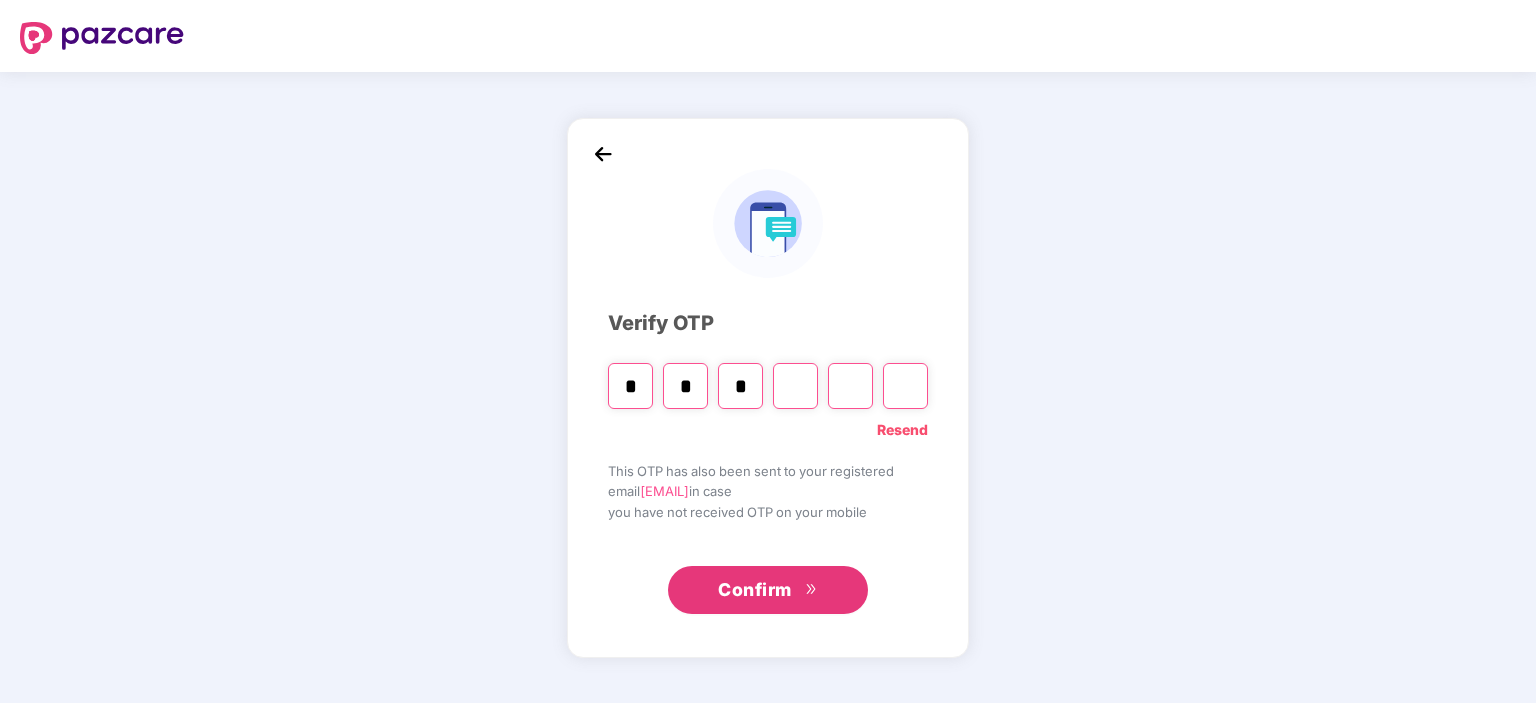 type on "*" 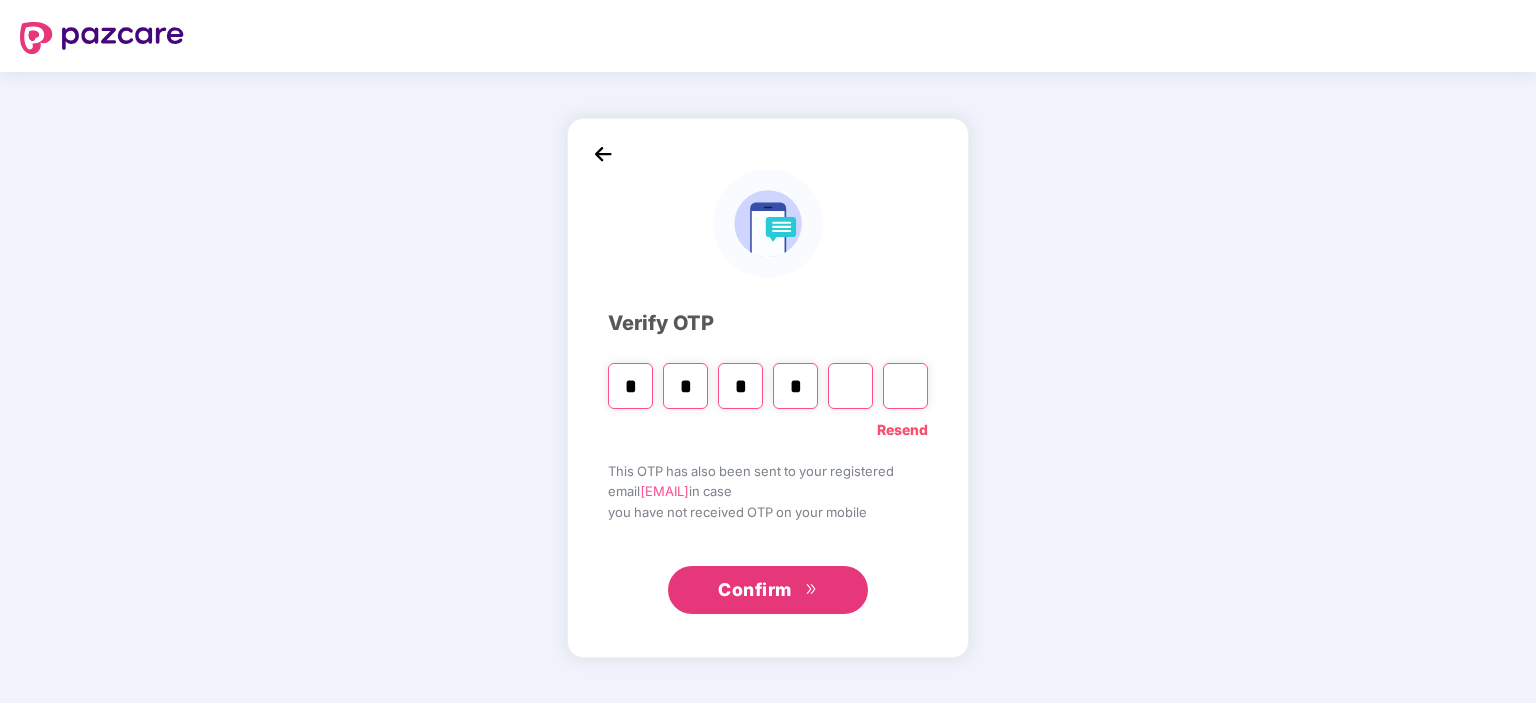 type on "*" 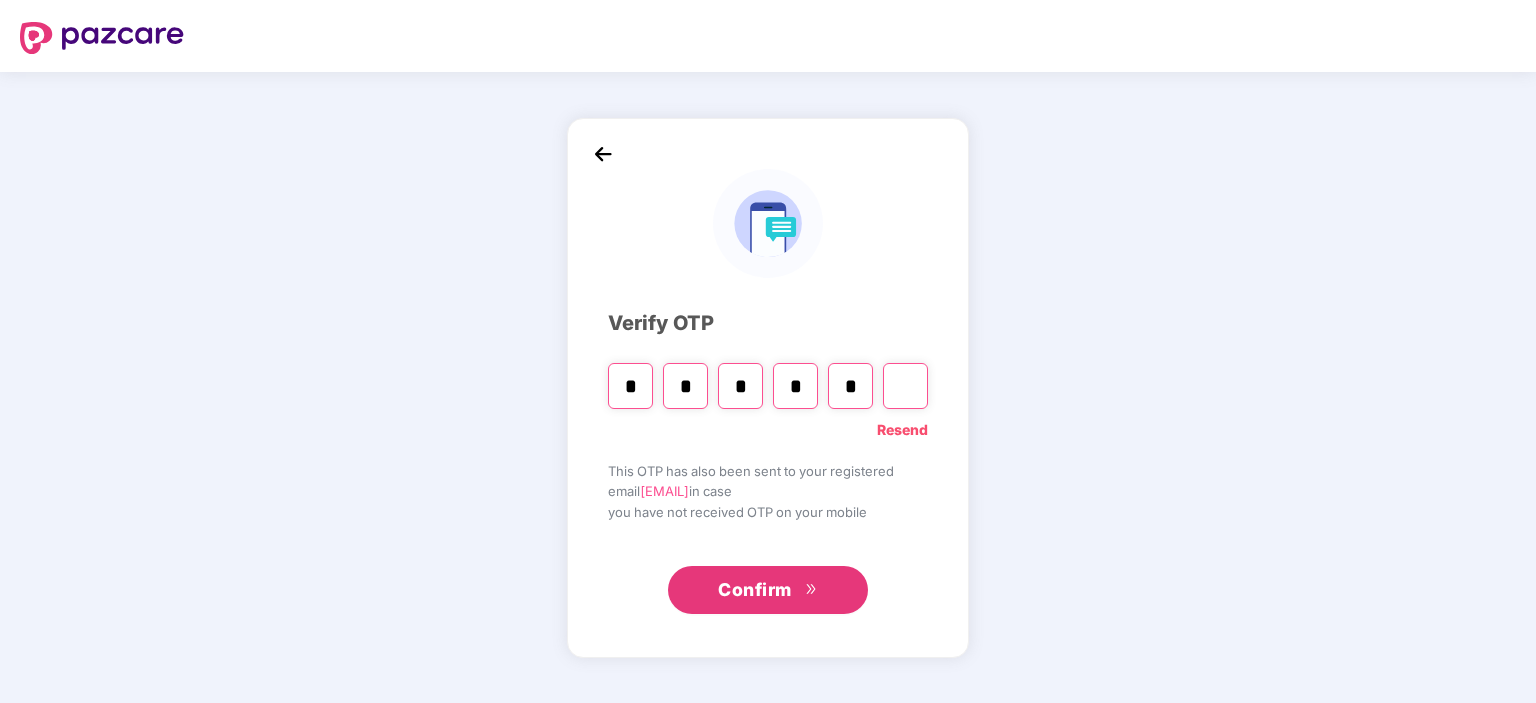 type on "*" 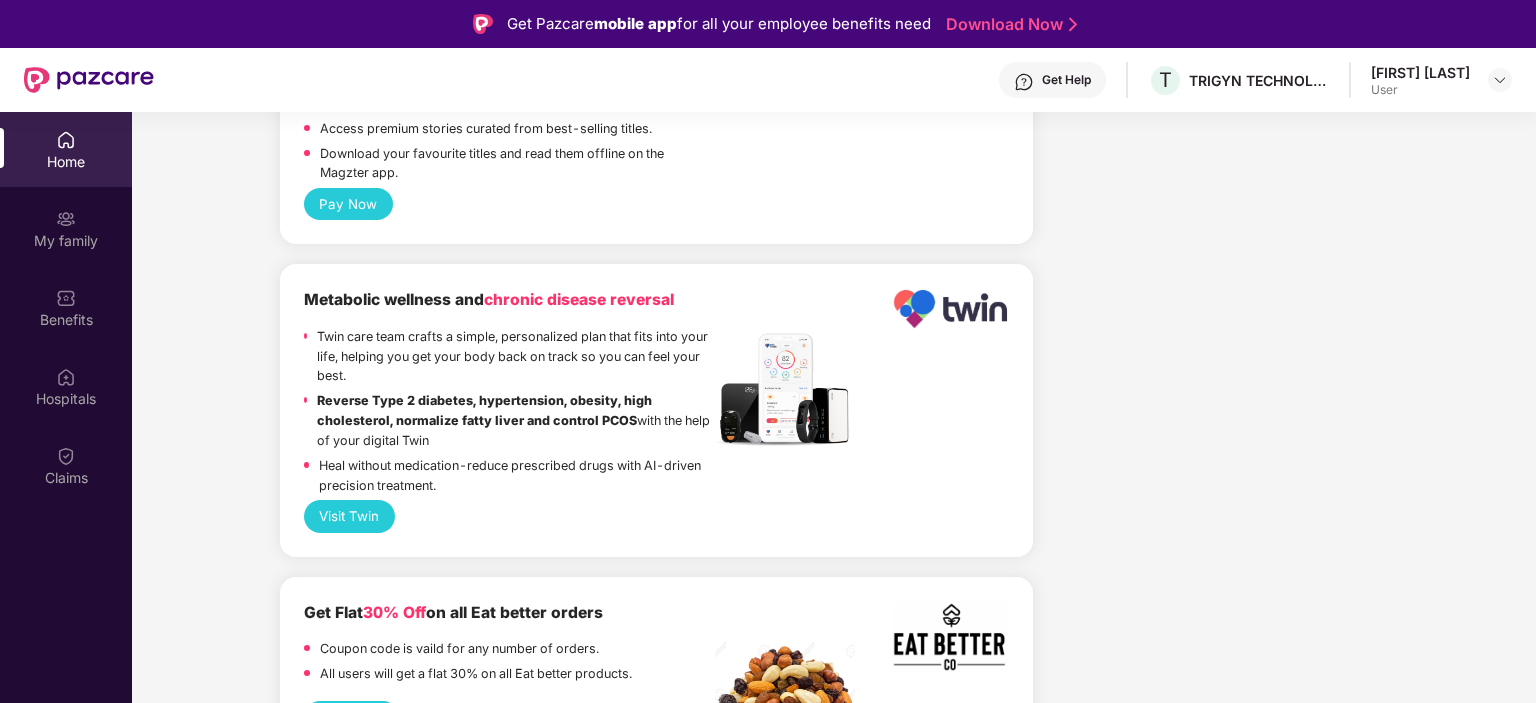 scroll, scrollTop: 4049, scrollLeft: 0, axis: vertical 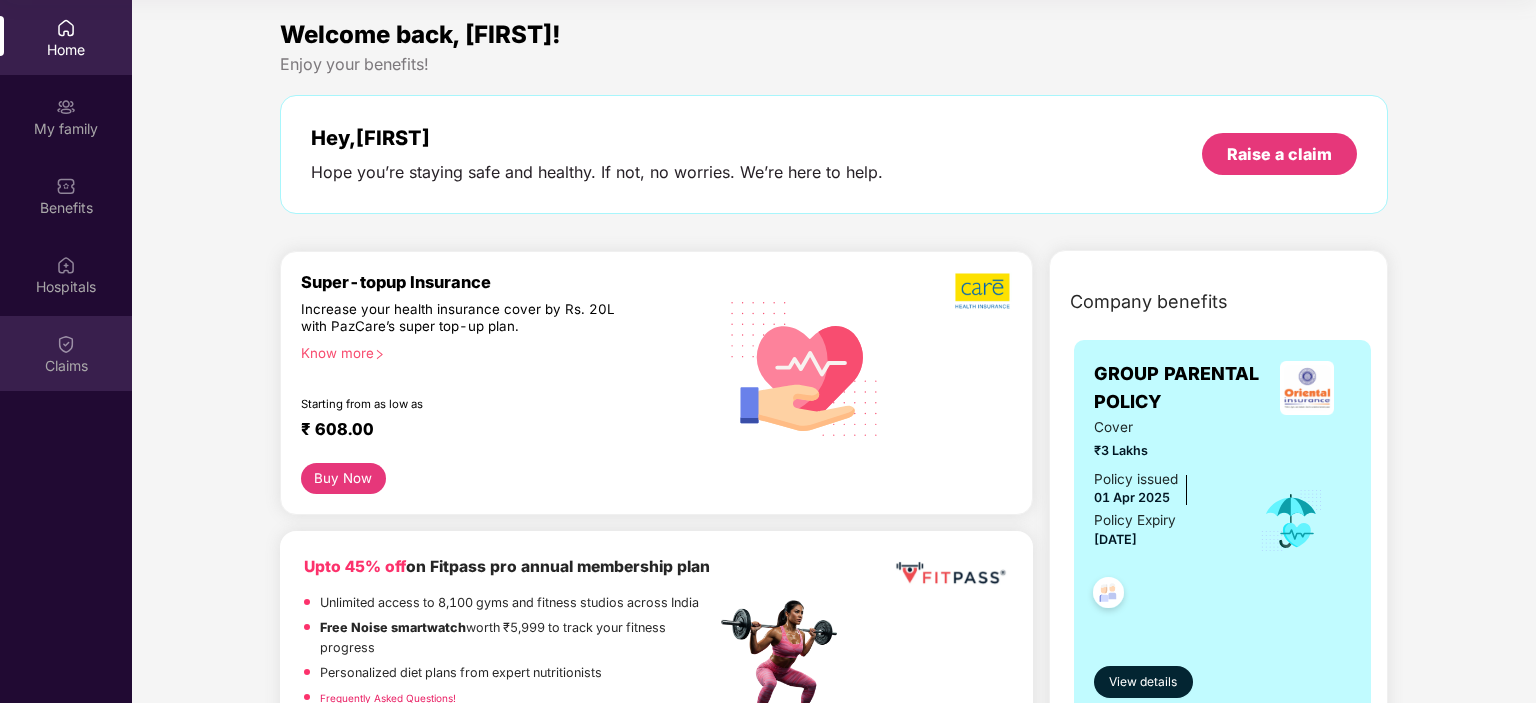 click at bounding box center [66, 344] 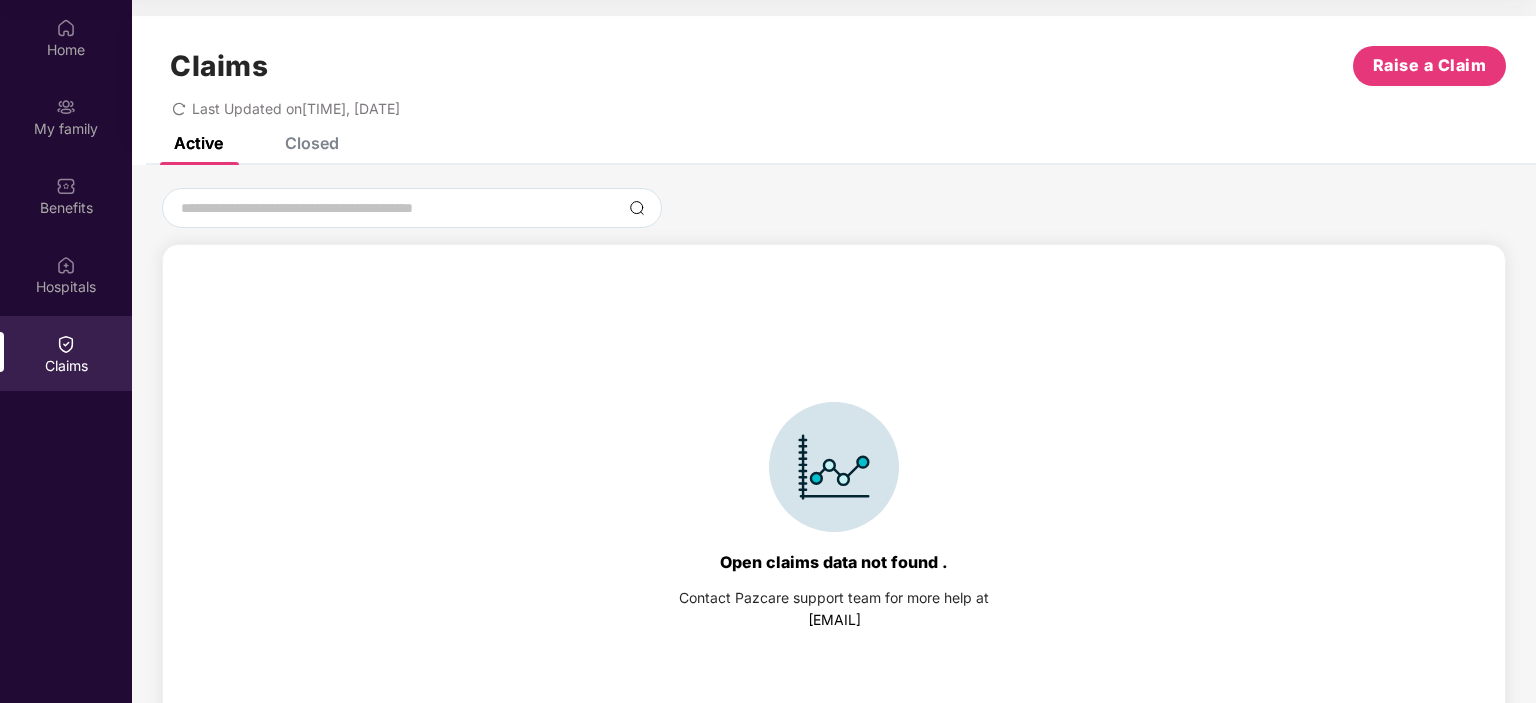 click on "Closed" at bounding box center (312, 143) 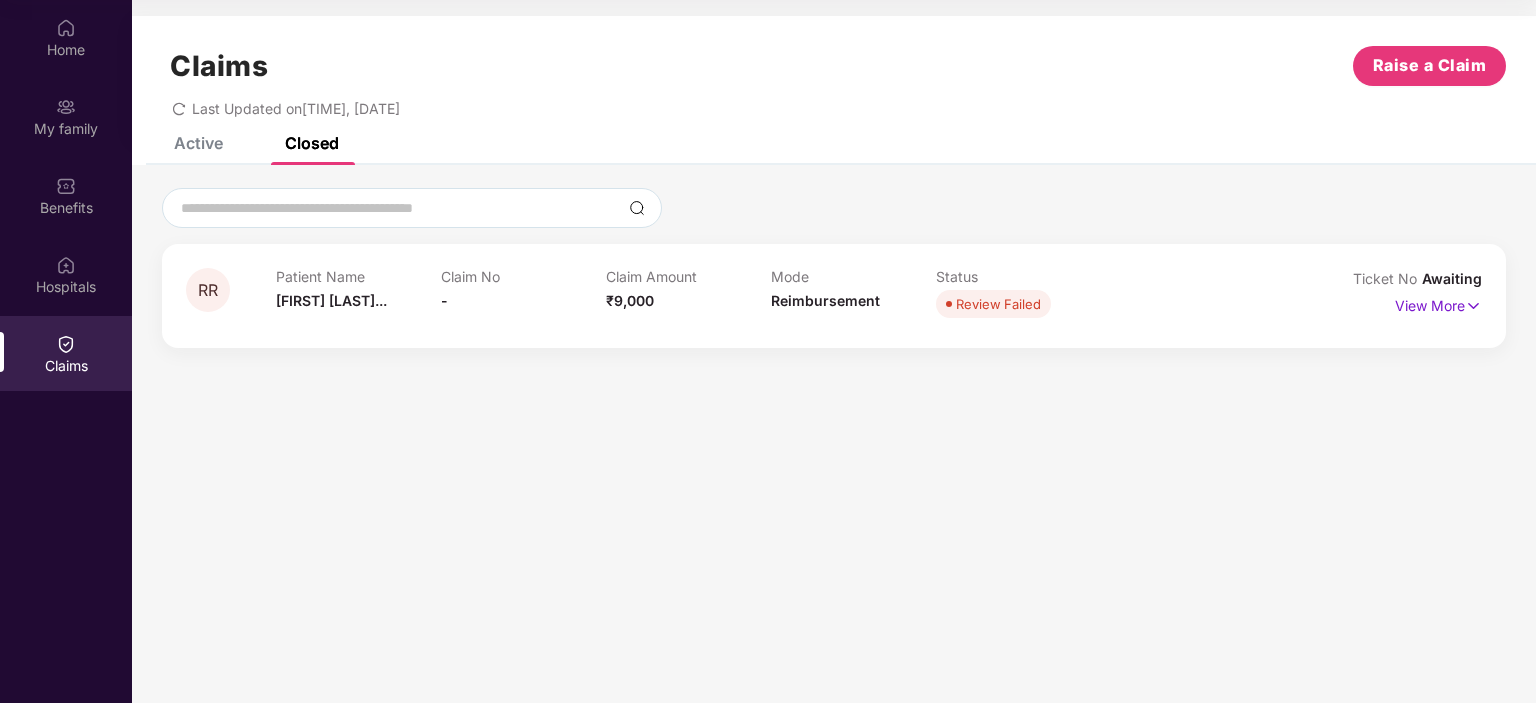 click on "Active" at bounding box center [198, 143] 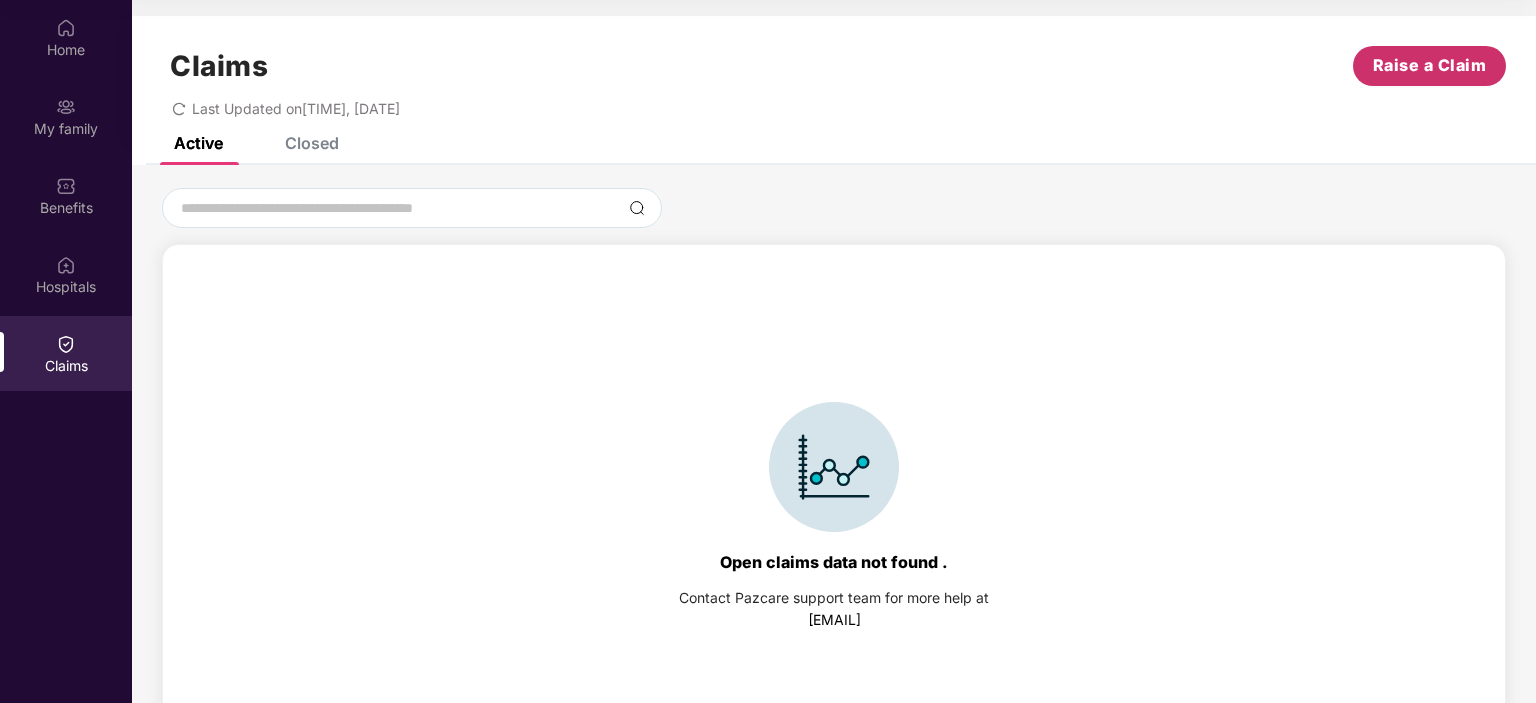 click on "Raise a Claim" at bounding box center (1430, 65) 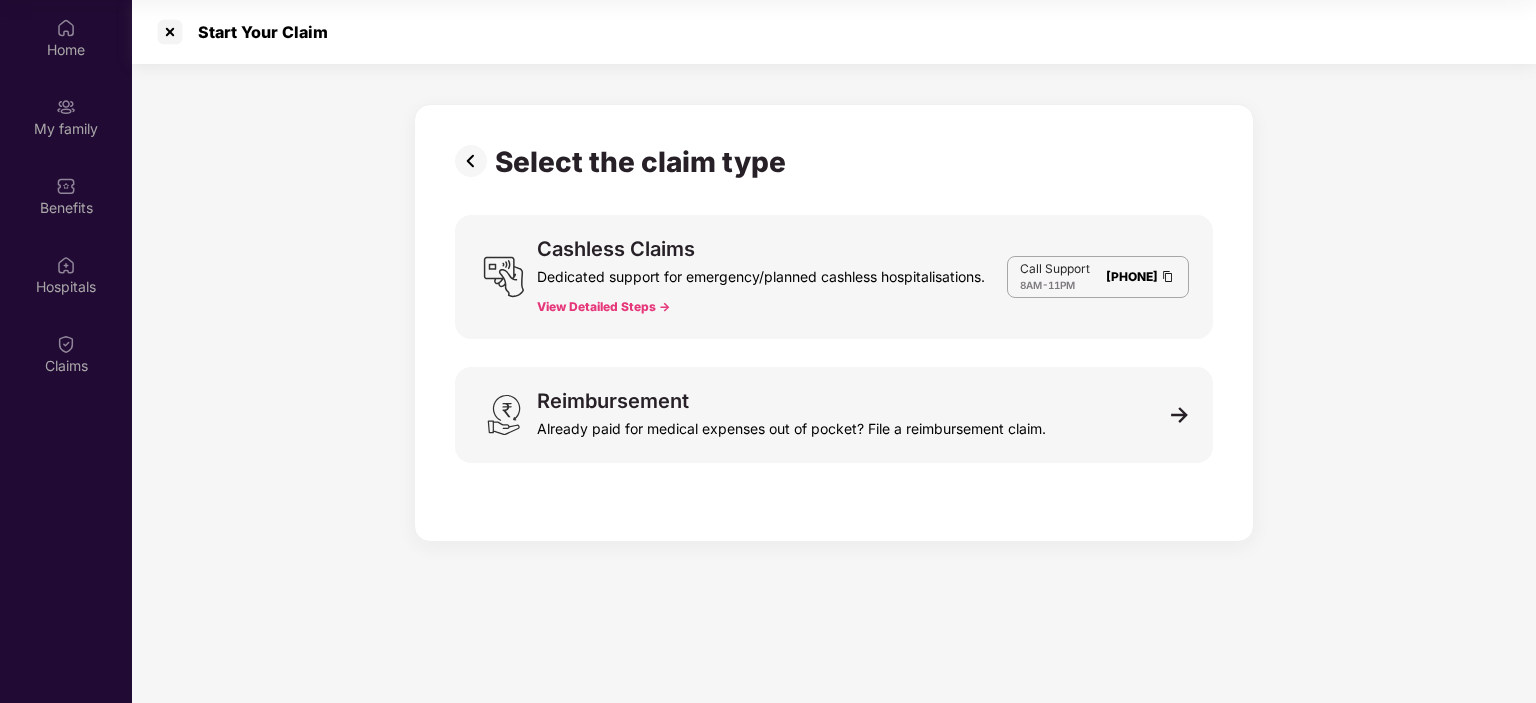 scroll, scrollTop: 48, scrollLeft: 0, axis: vertical 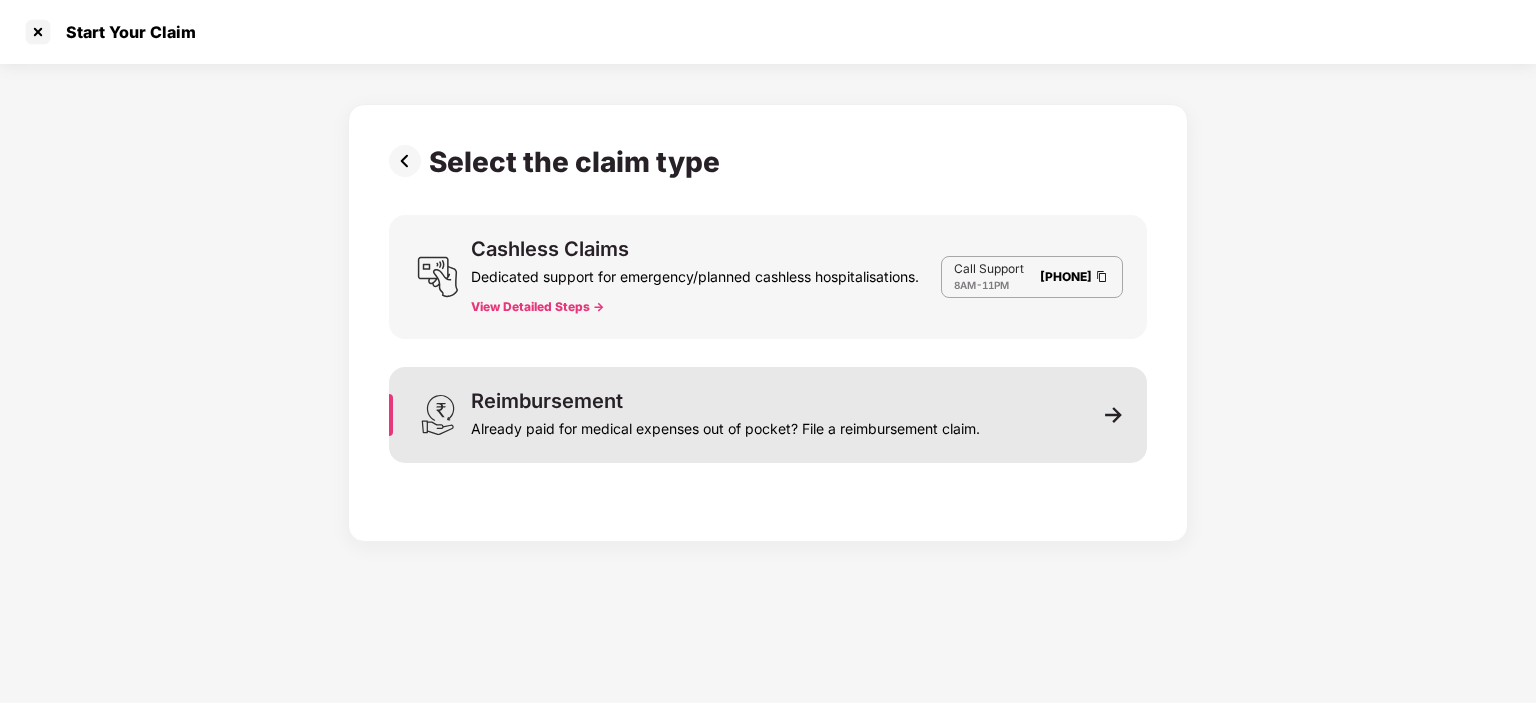 click on "Reimbursement Already paid for medical expenses out of pocket? File a reimbursement claim." at bounding box center (768, 415) 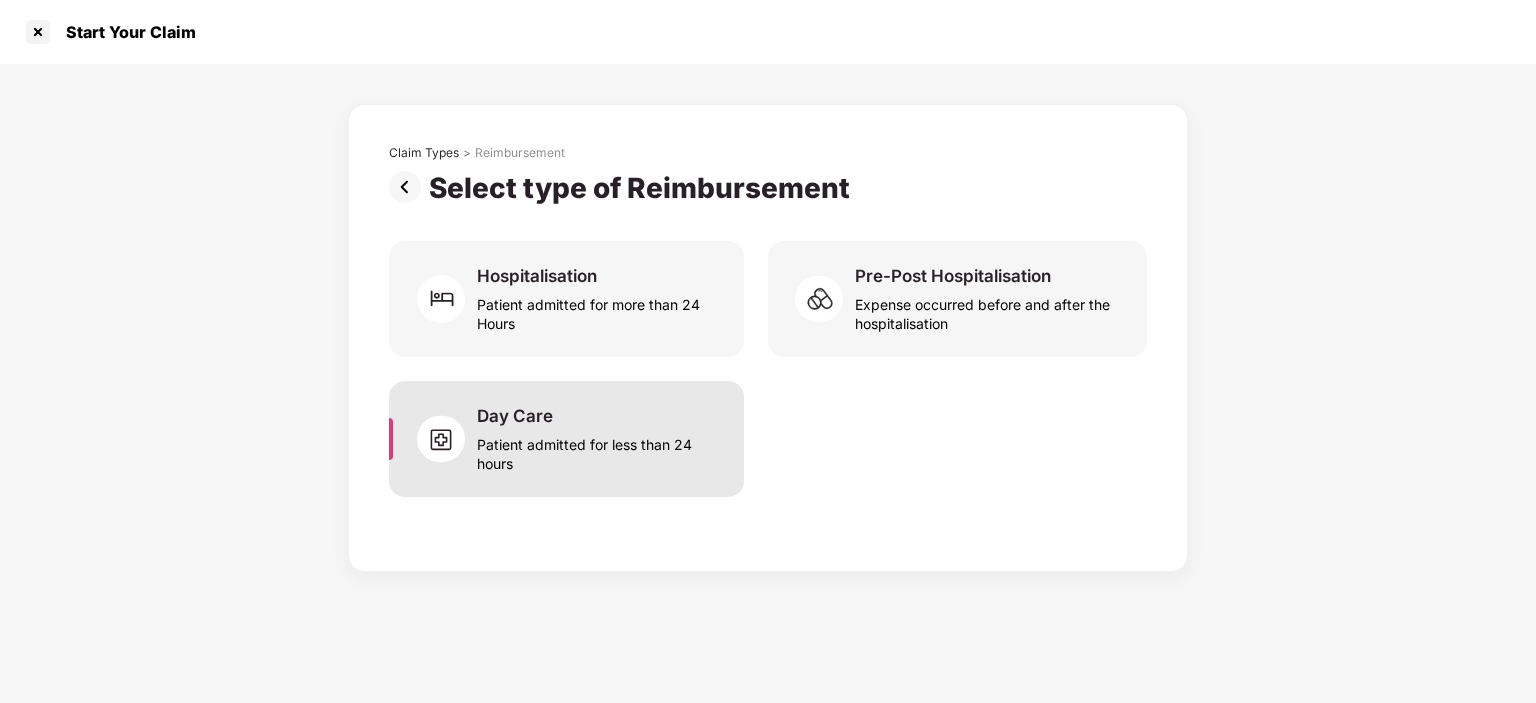 click on "Patient admitted for less than 24 hours" at bounding box center (598, 450) 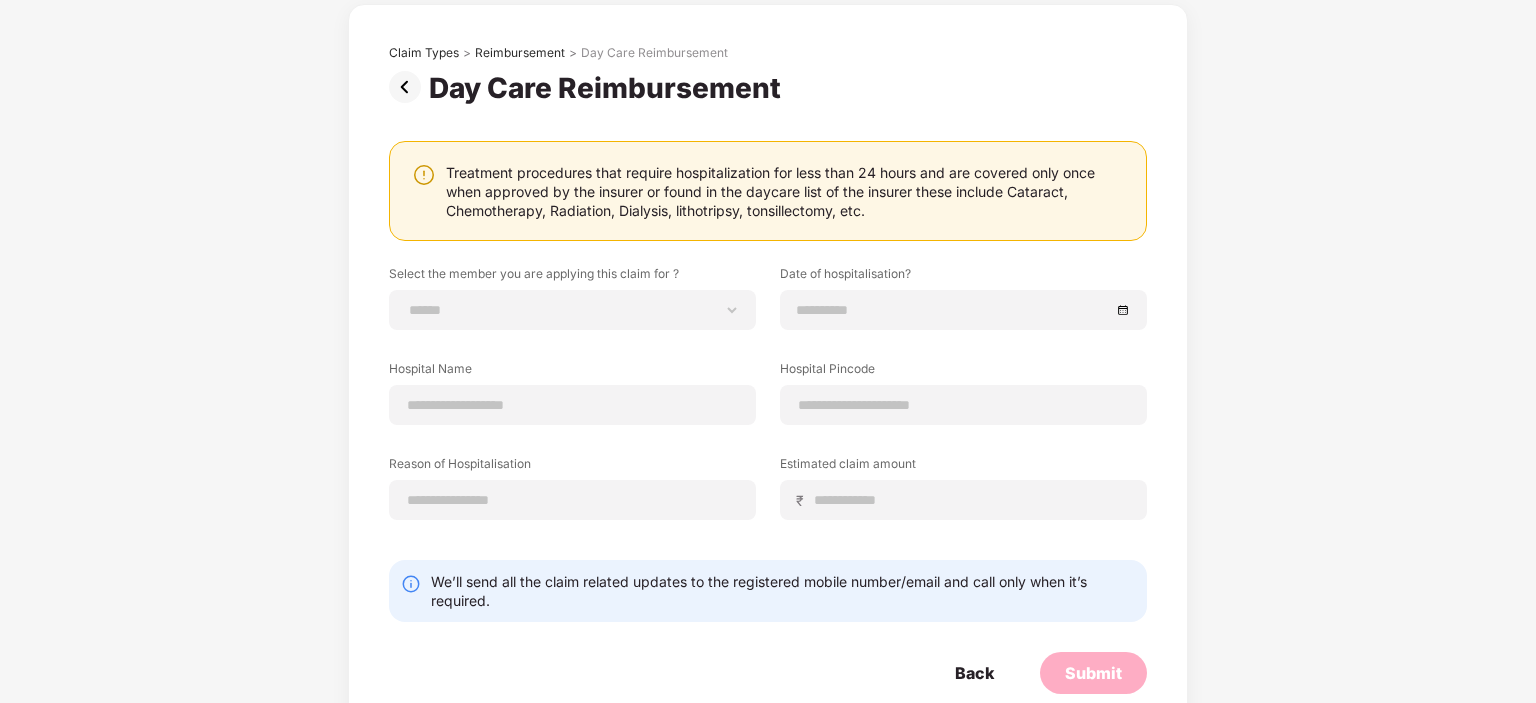 scroll, scrollTop: 140, scrollLeft: 0, axis: vertical 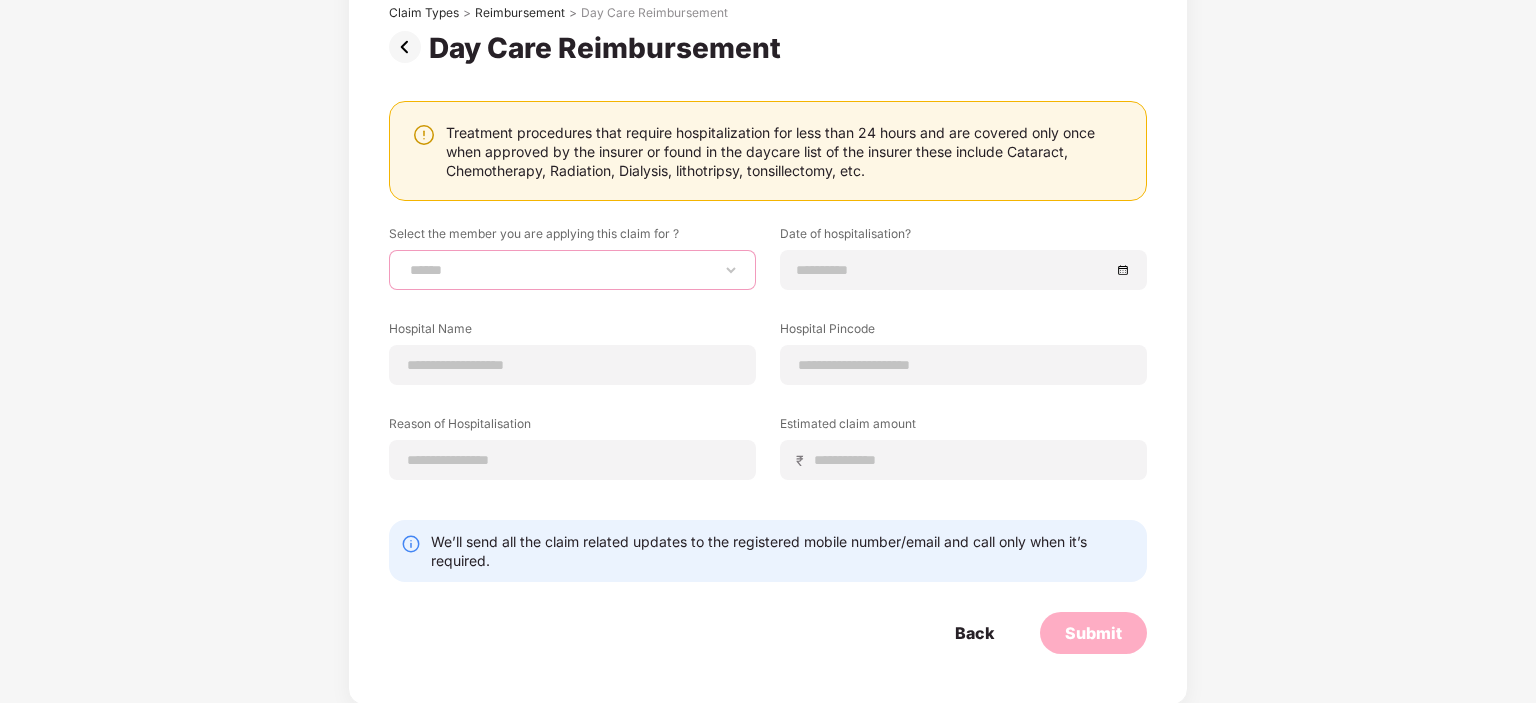 click on "**********" at bounding box center (572, 270) 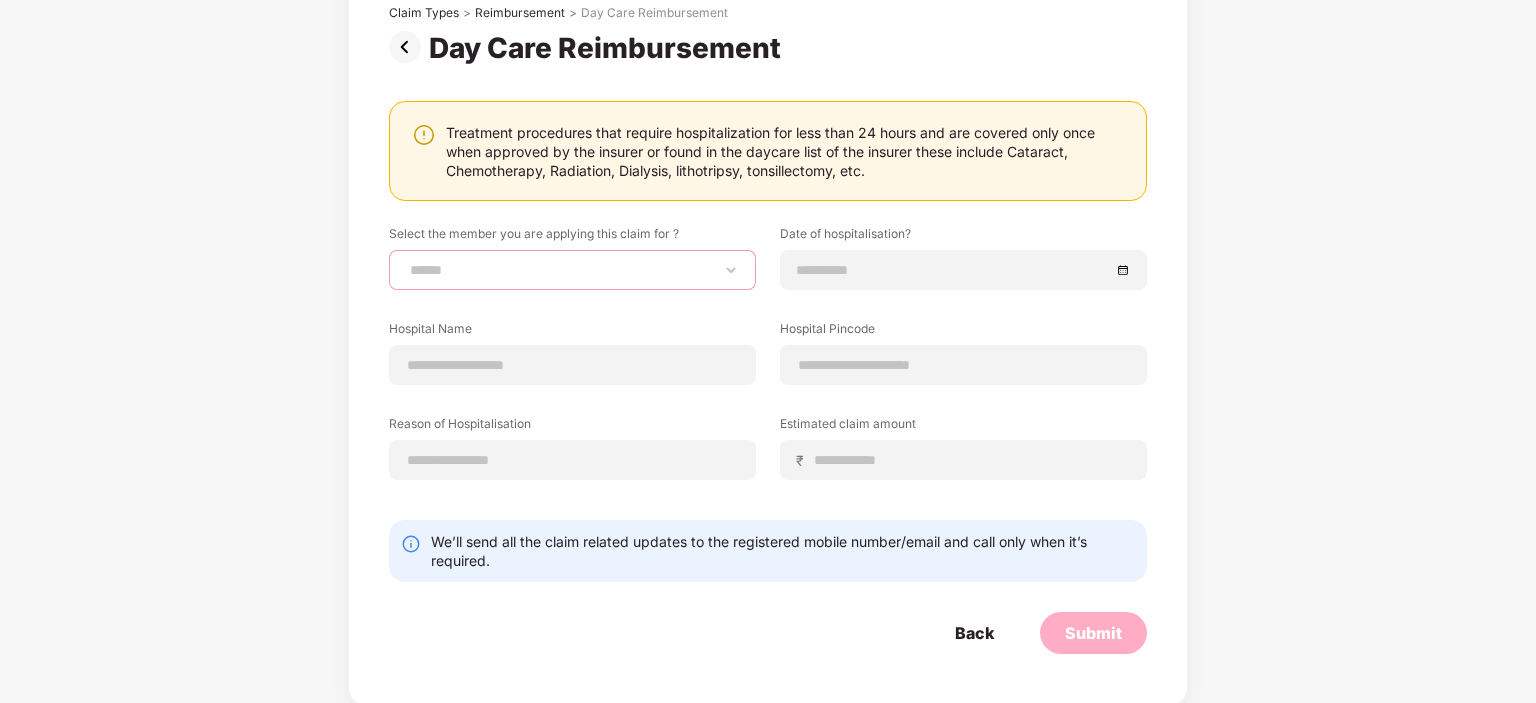 select on "**********" 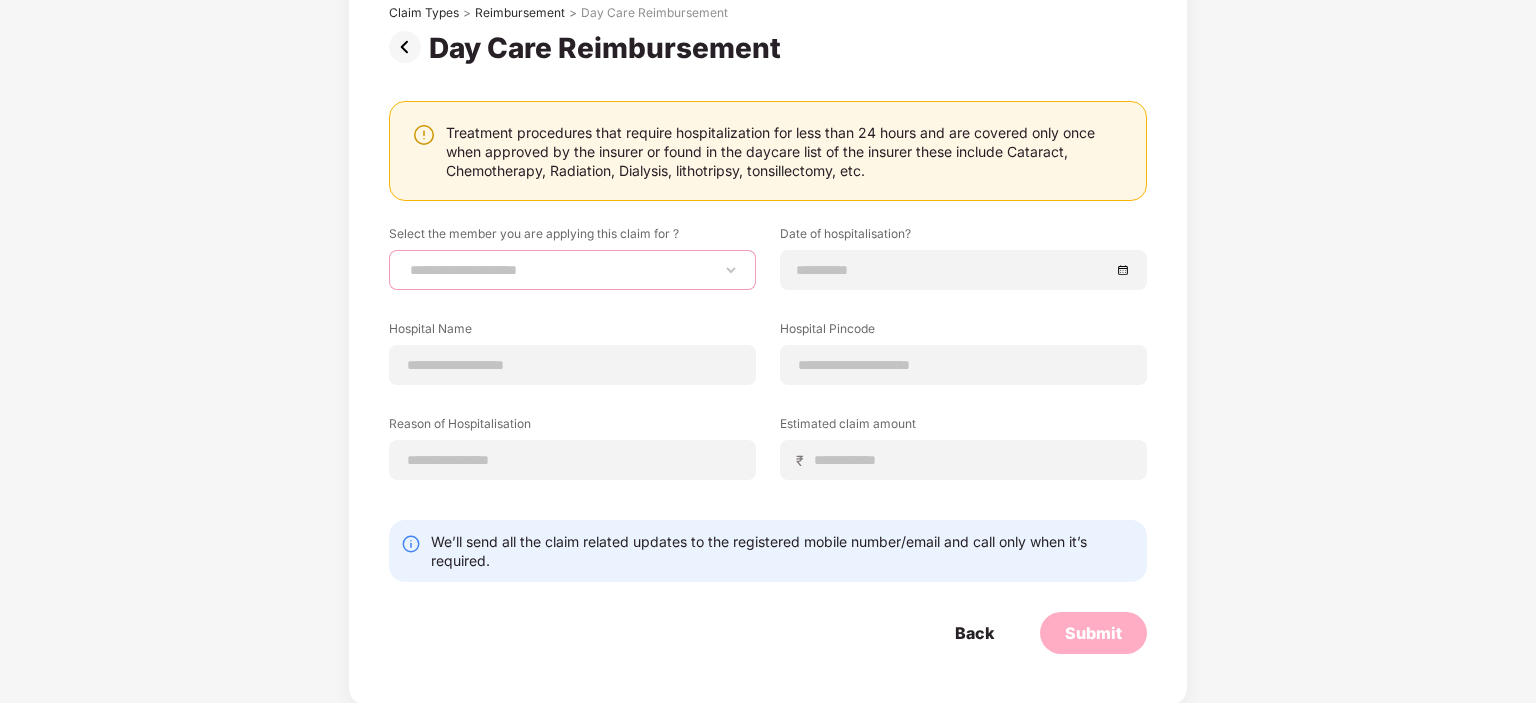 click on "**********" at bounding box center (0, 0) 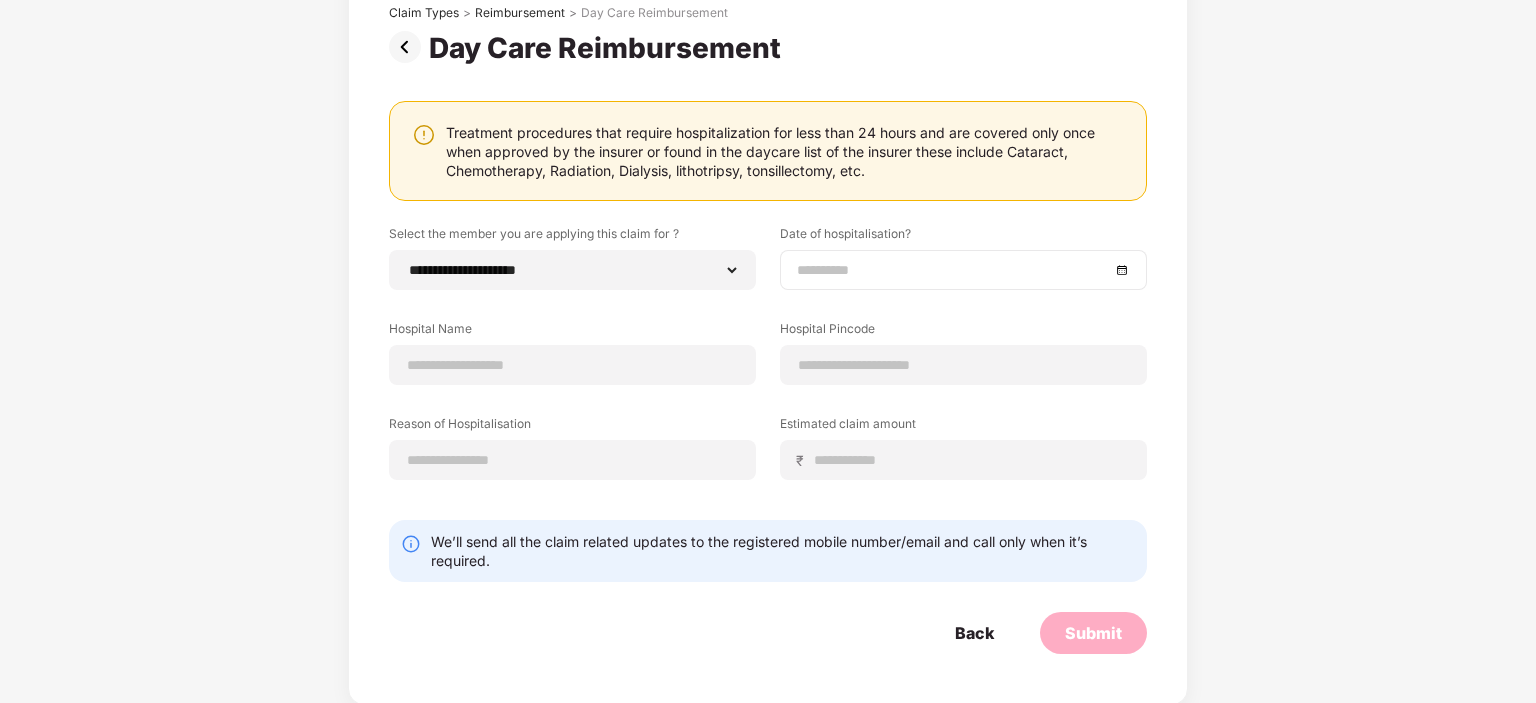 click at bounding box center (963, 270) 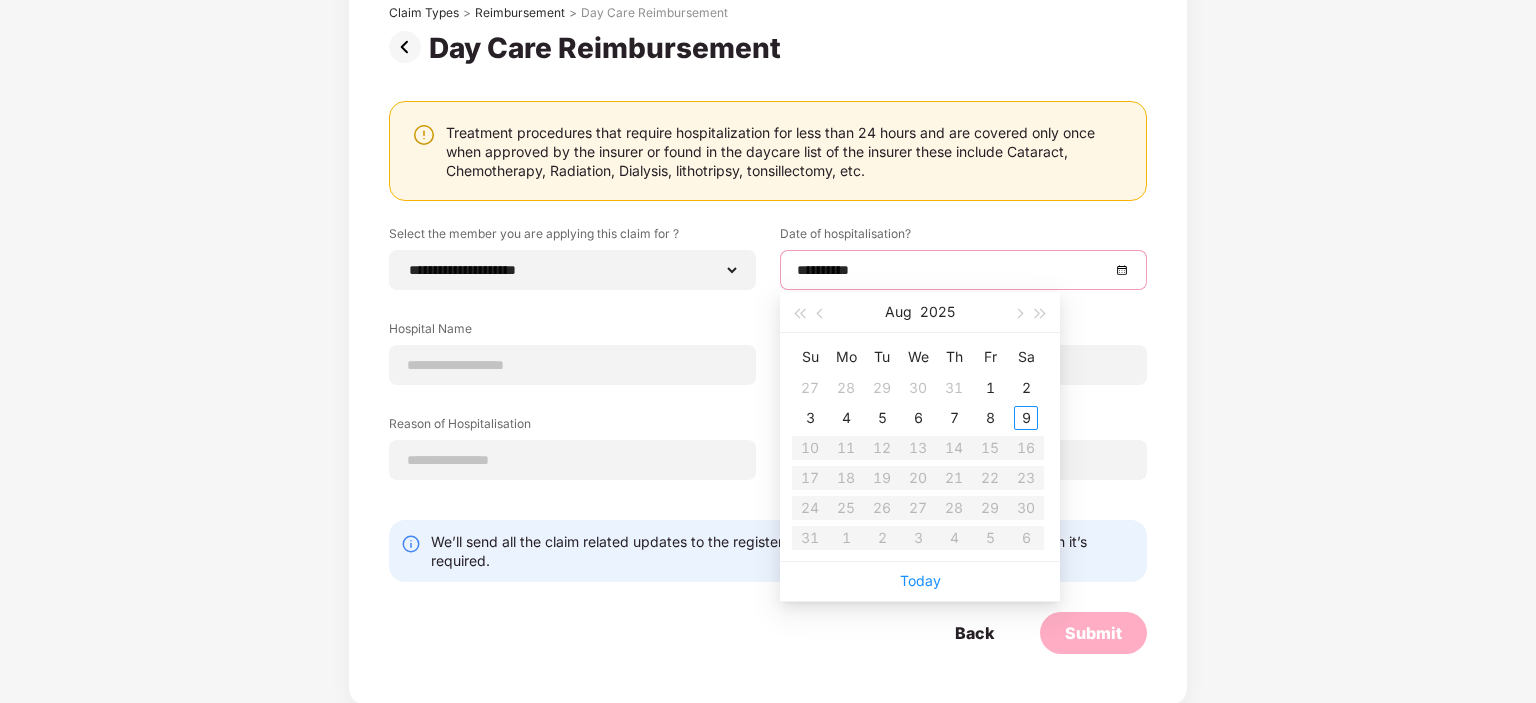 type on "**********" 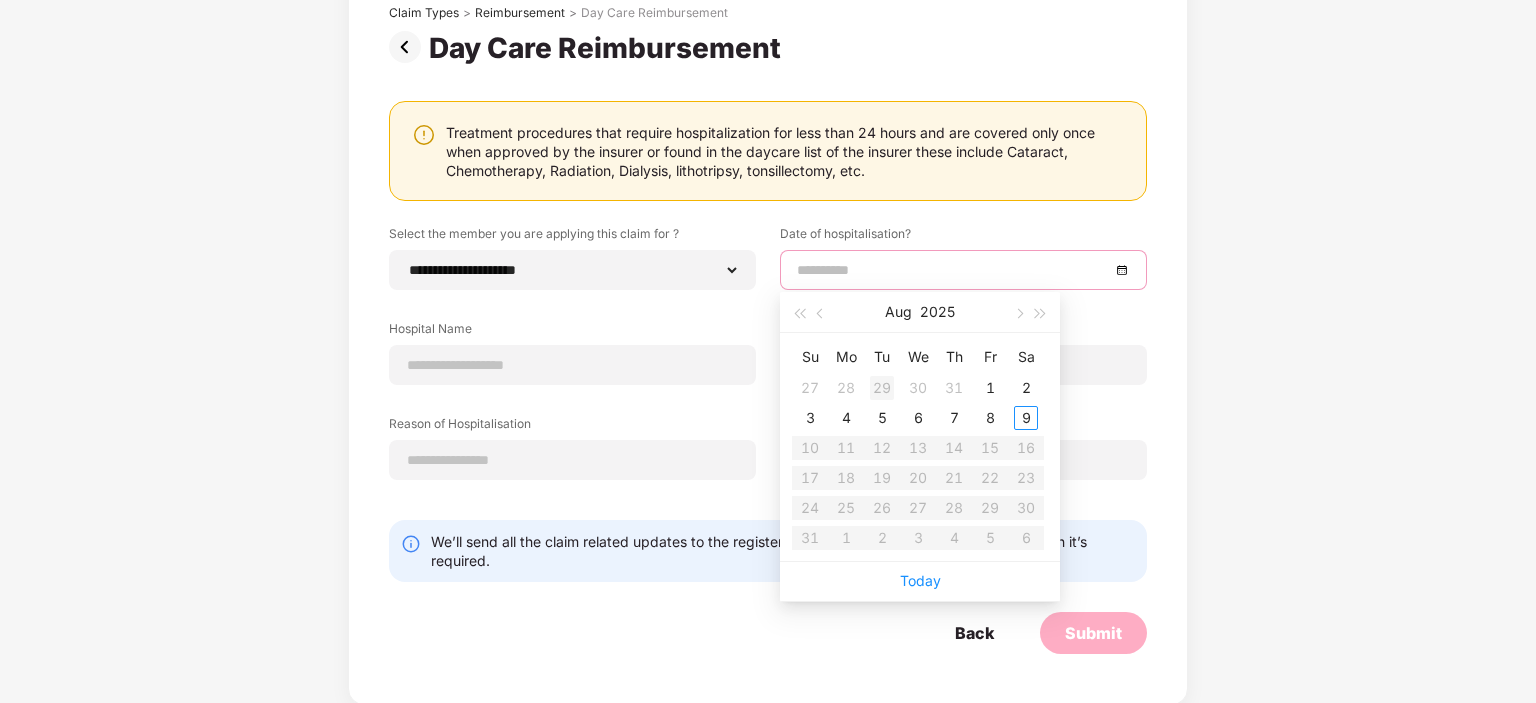 type on "**********" 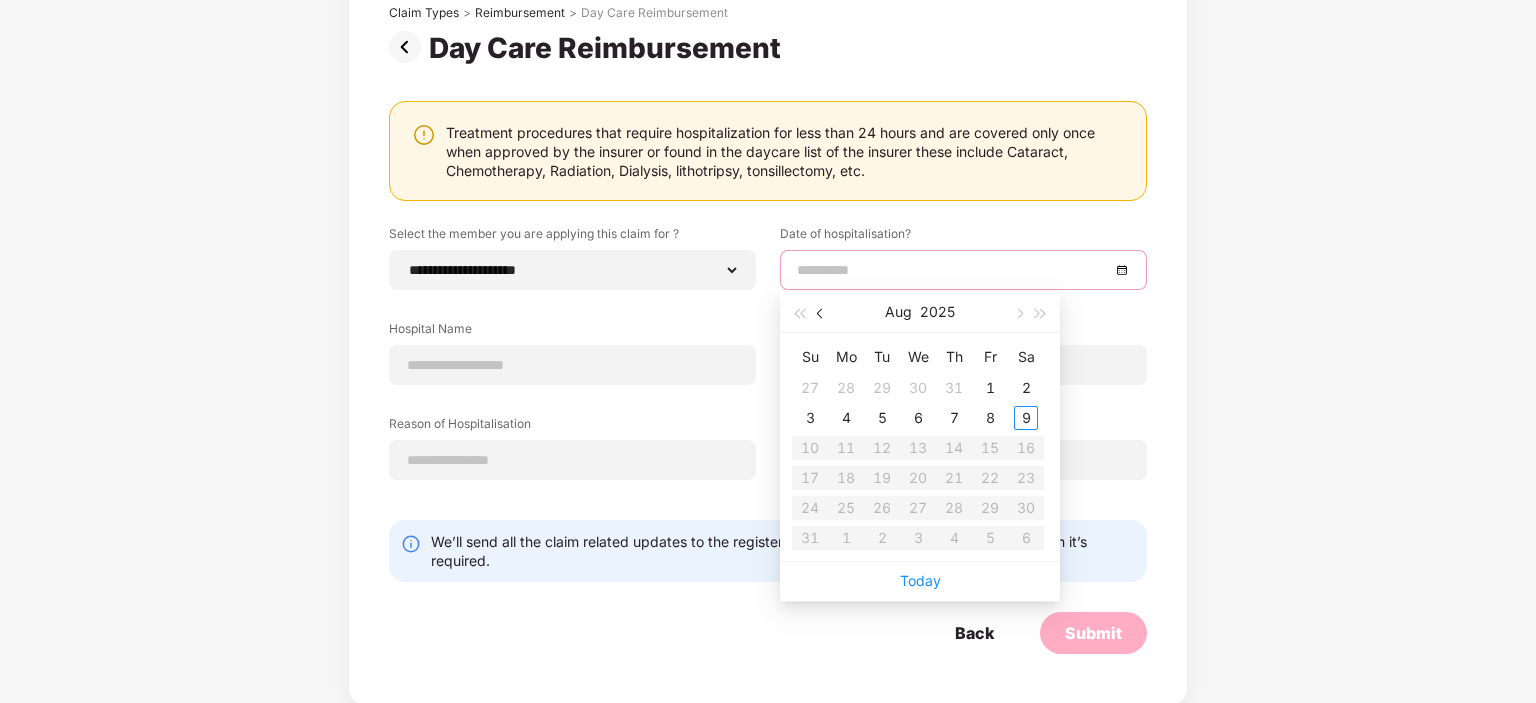 click at bounding box center [822, 314] 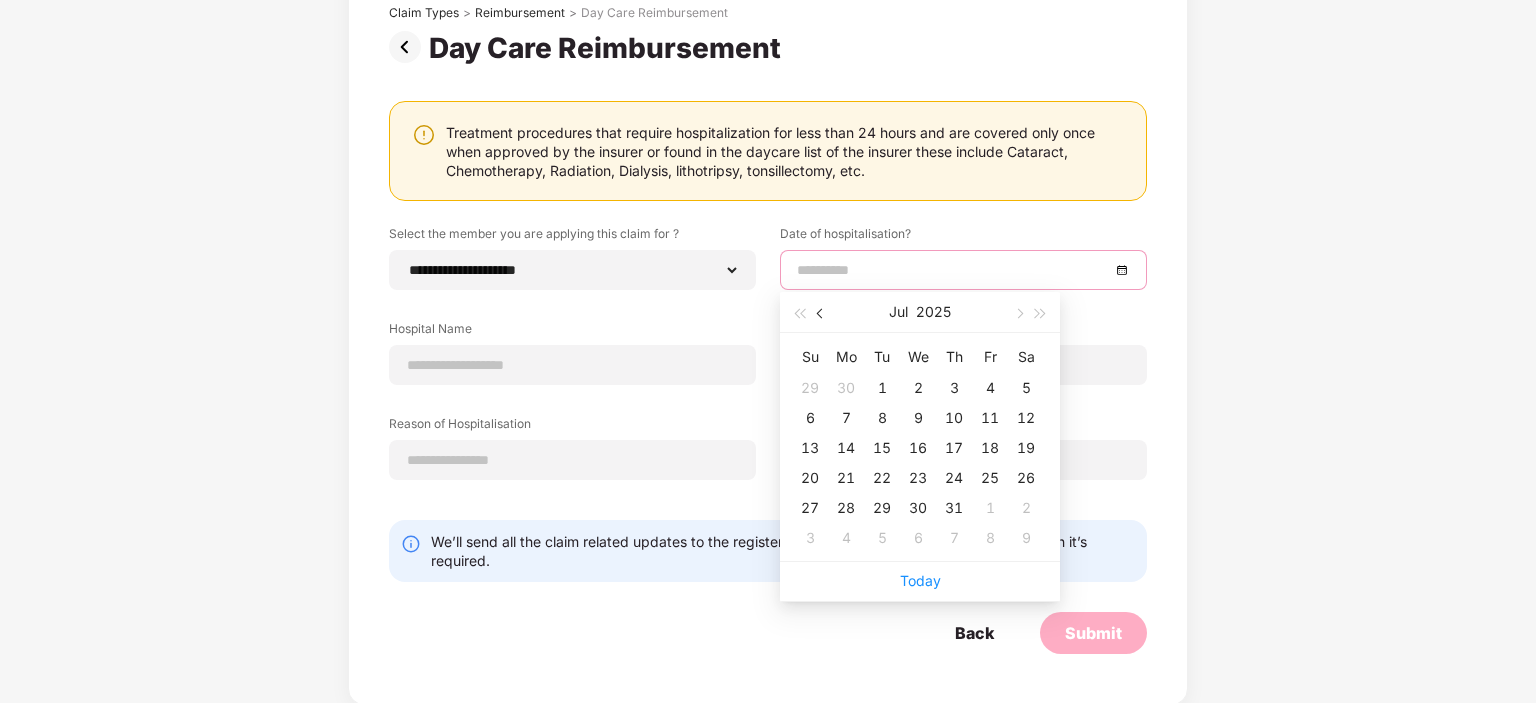click at bounding box center (822, 314) 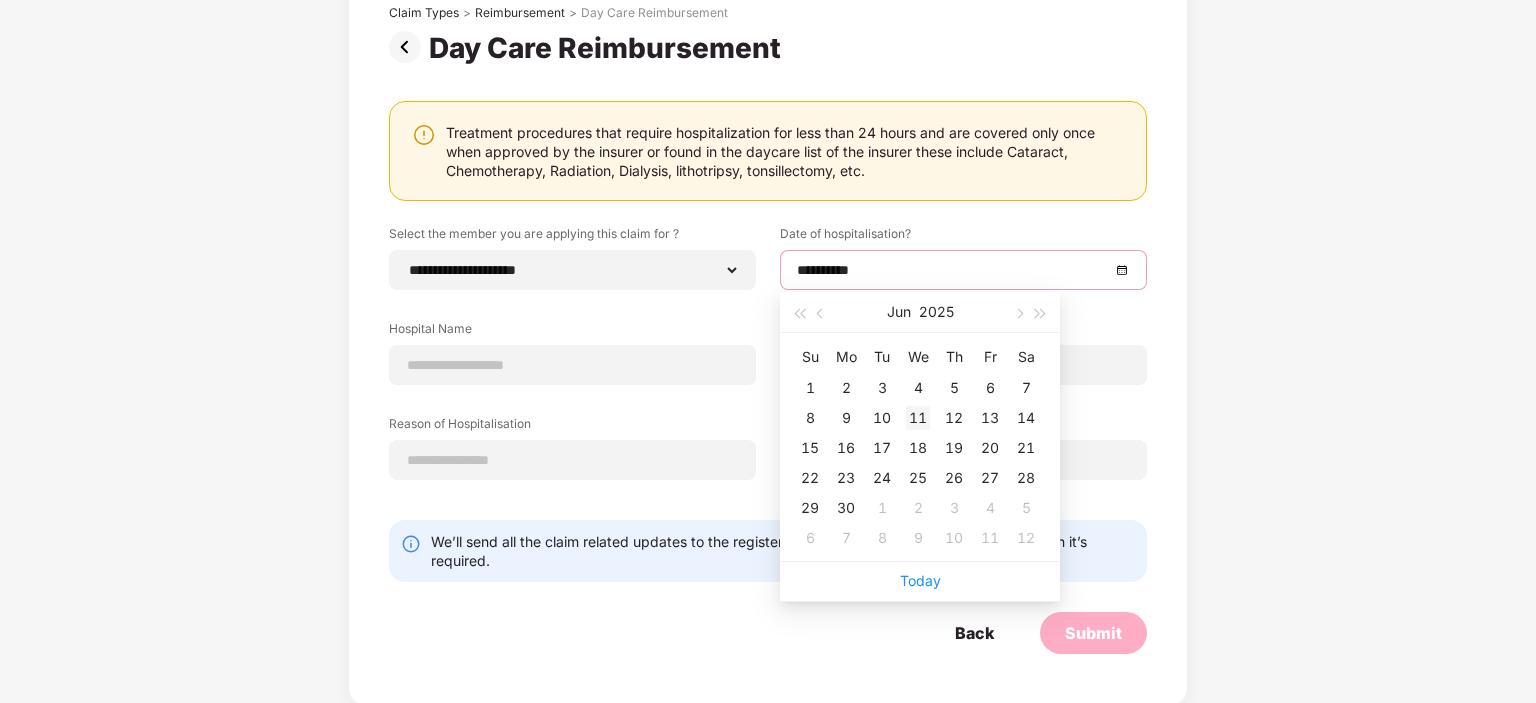 type on "**********" 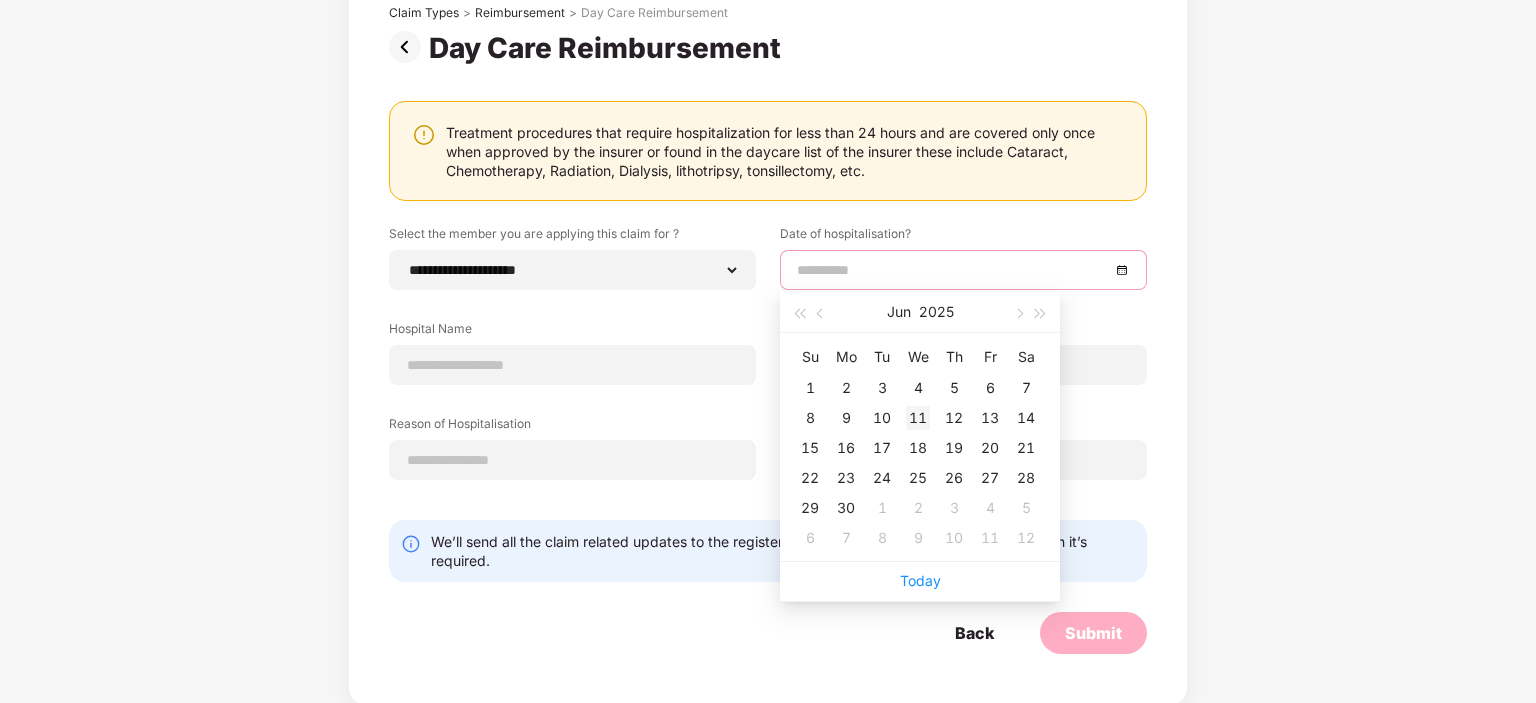 click on "11" at bounding box center (918, 418) 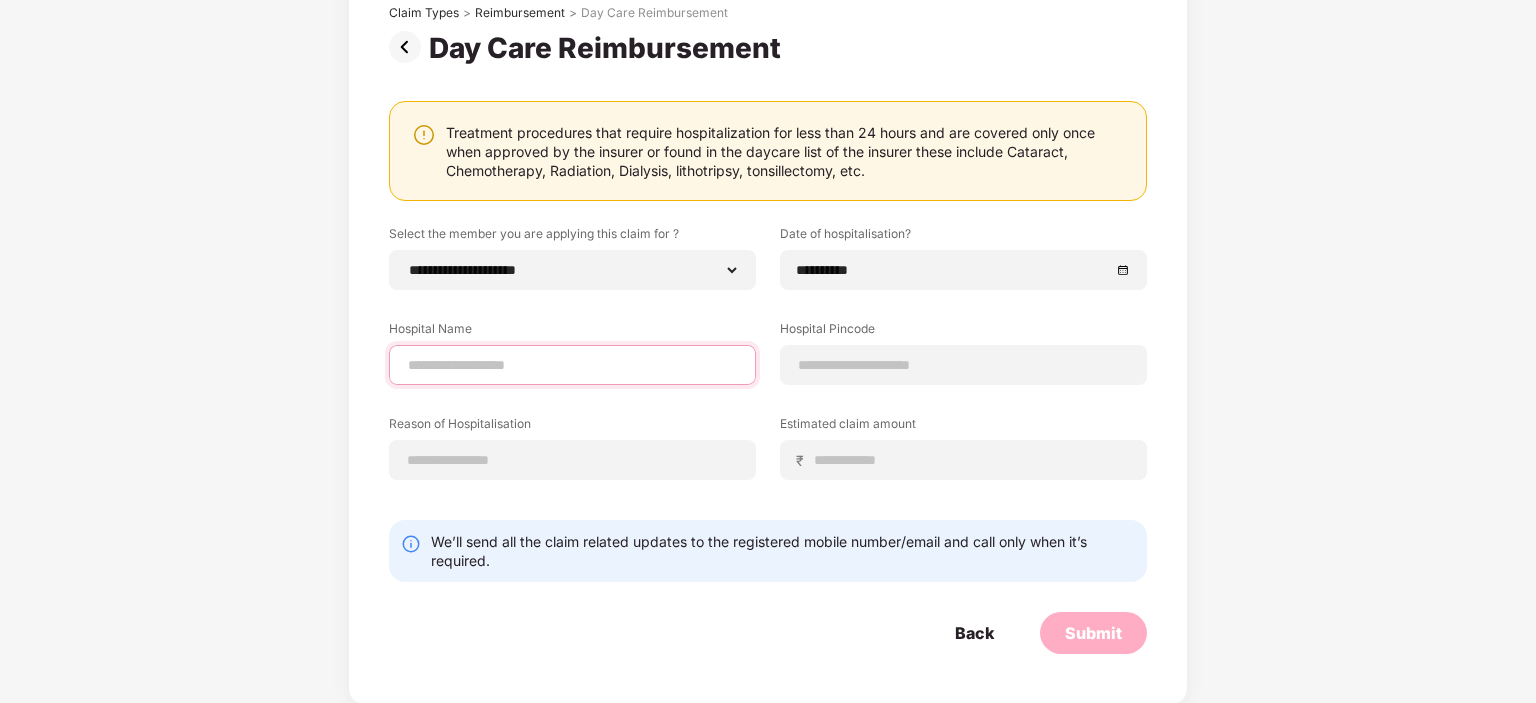 click at bounding box center (572, 365) 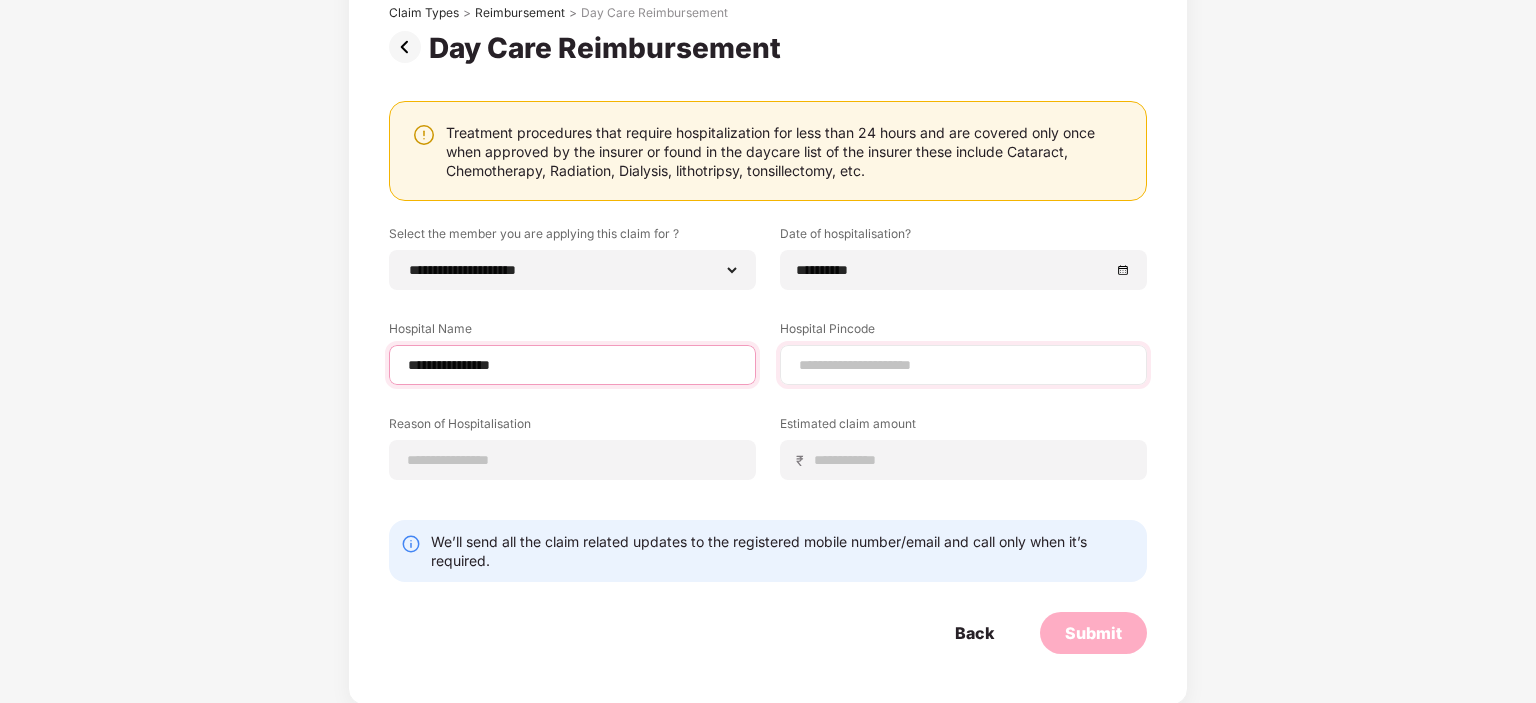 type on "**********" 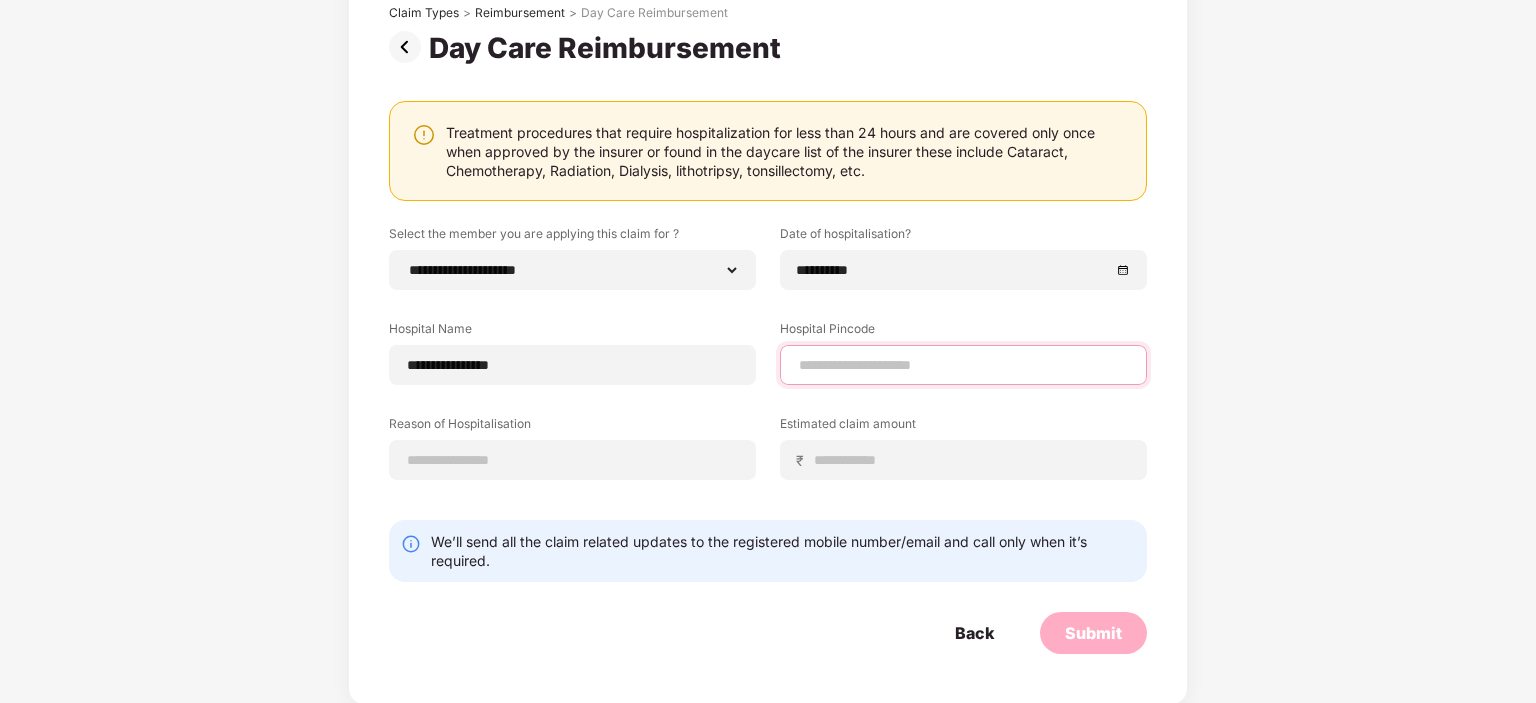 click at bounding box center (963, 365) 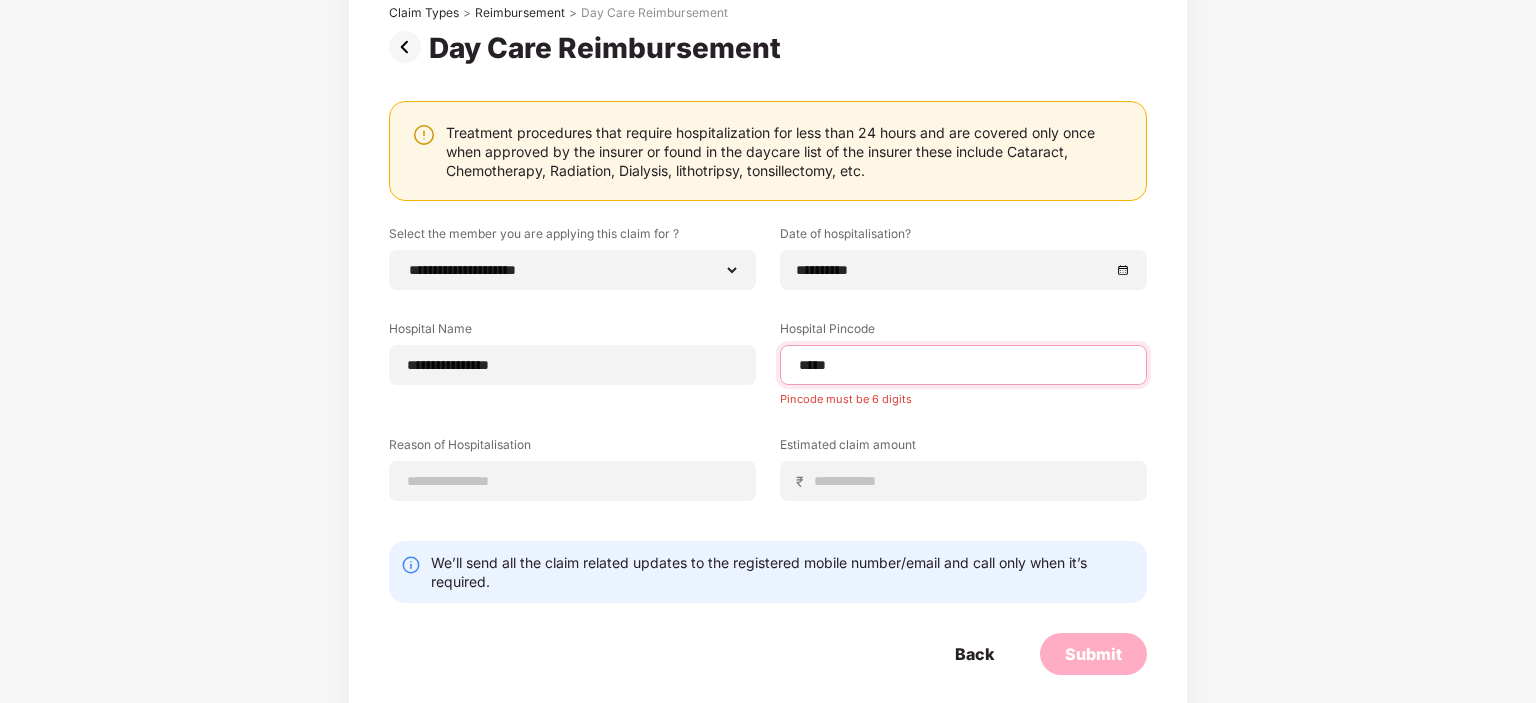 type on "******" 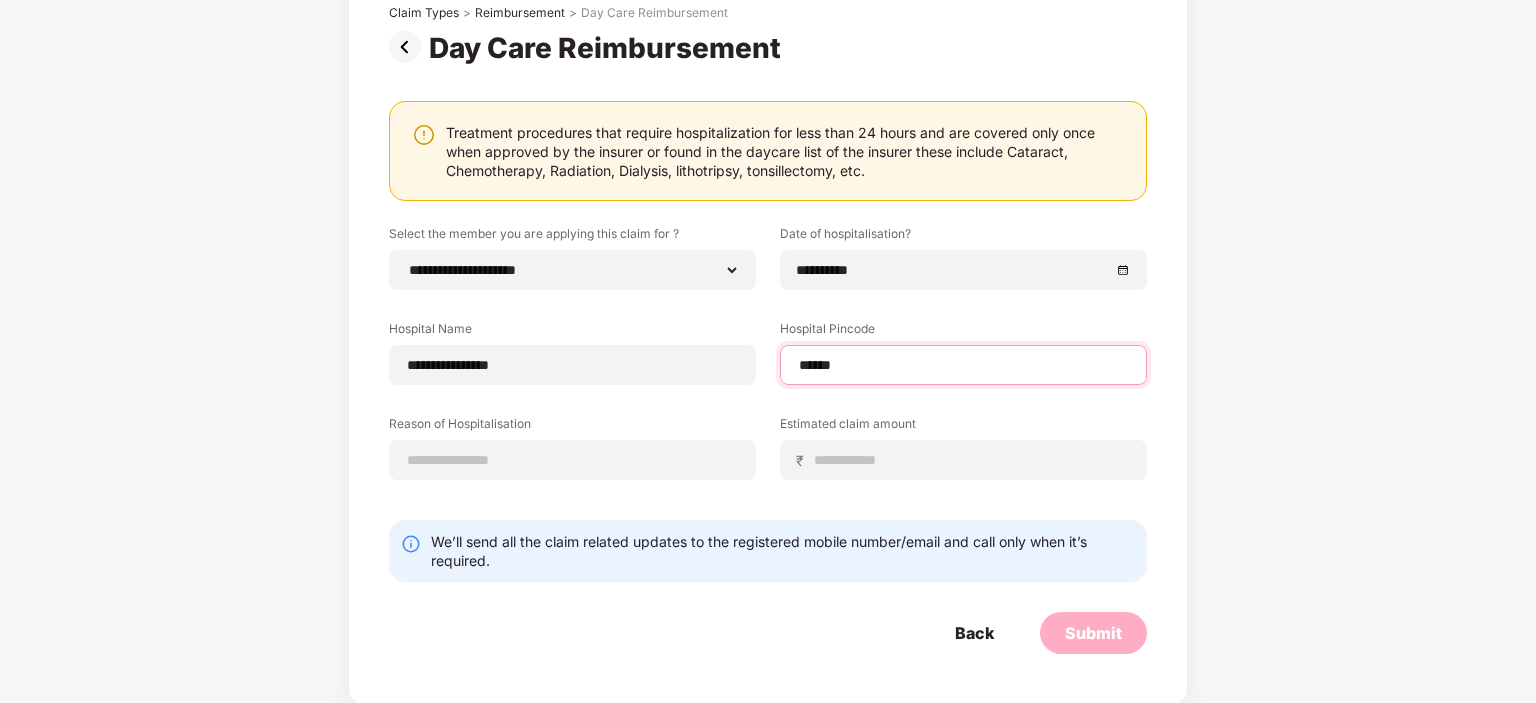 select on "******" 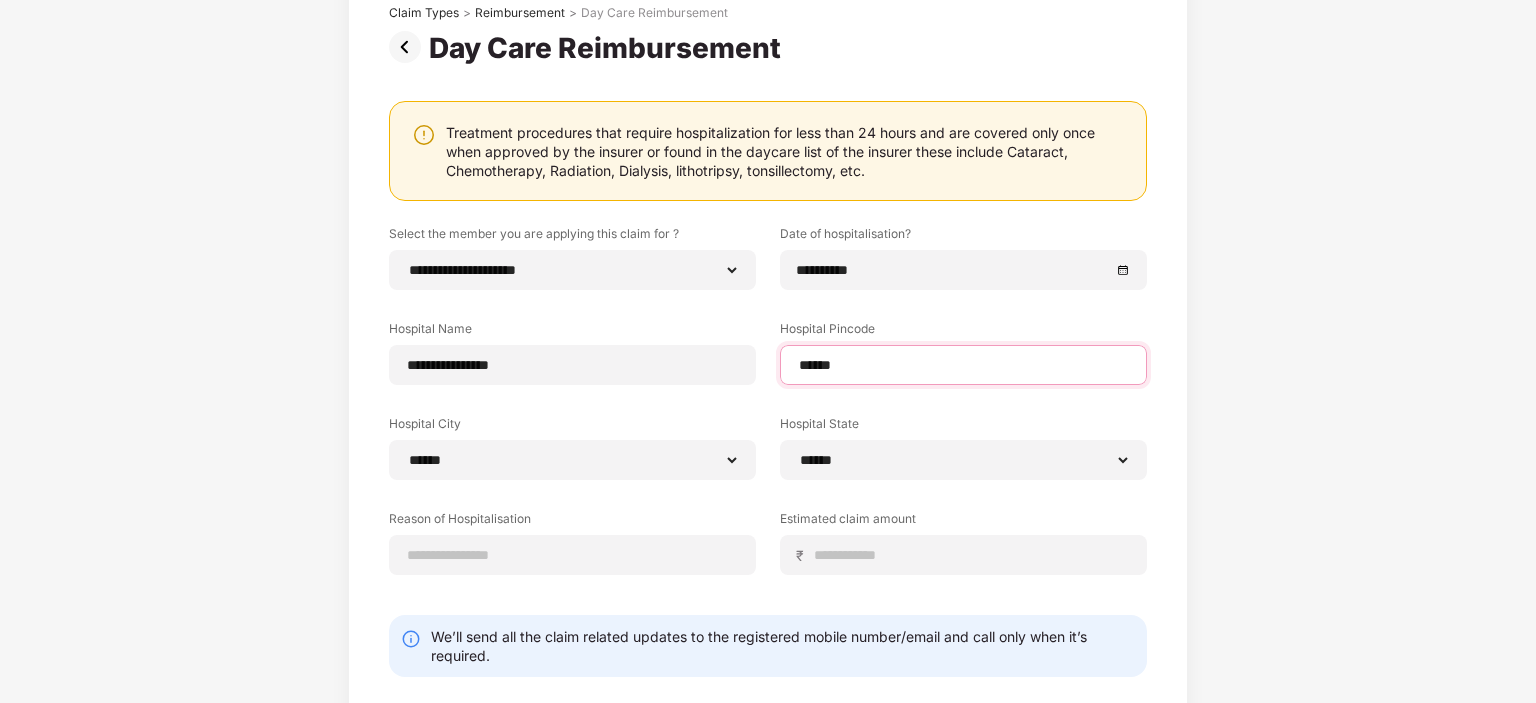 scroll, scrollTop: 236, scrollLeft: 0, axis: vertical 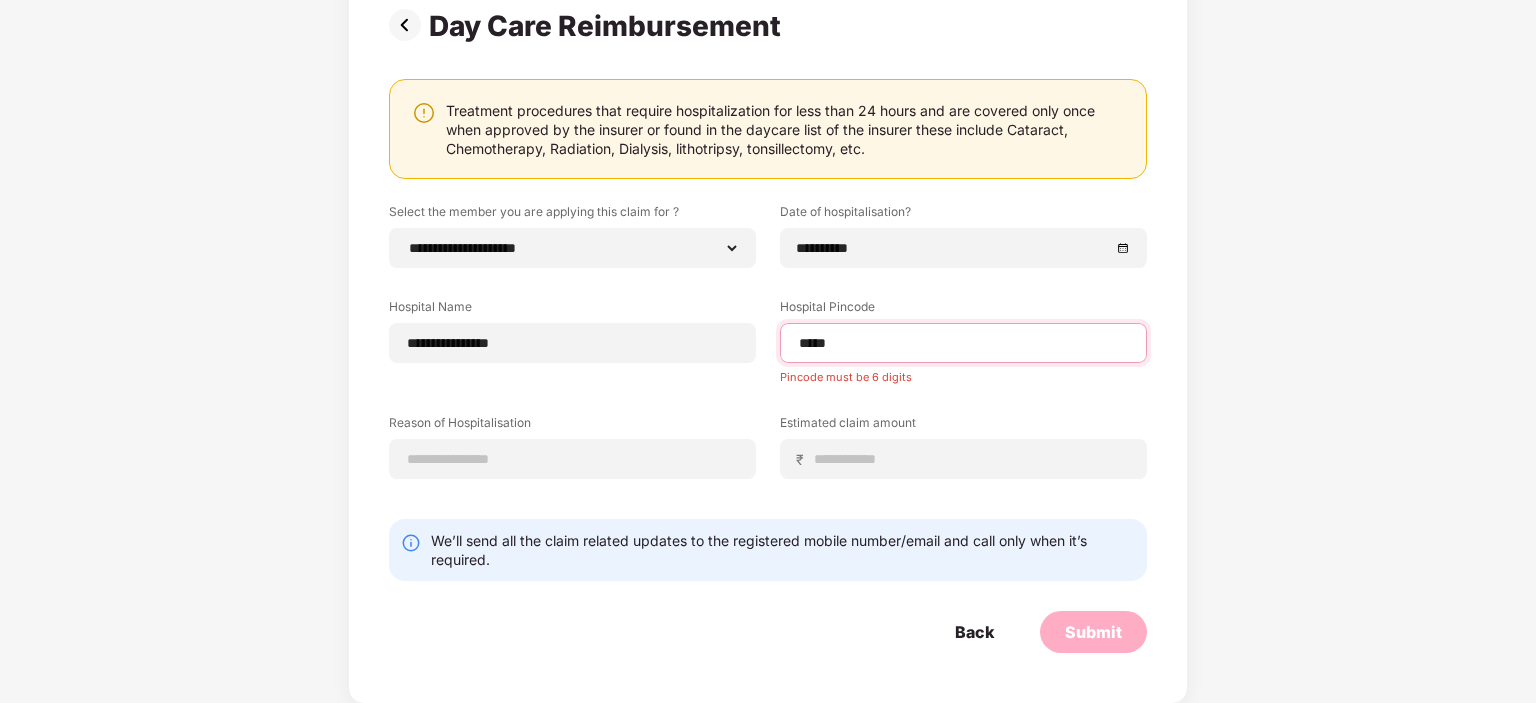 type on "******" 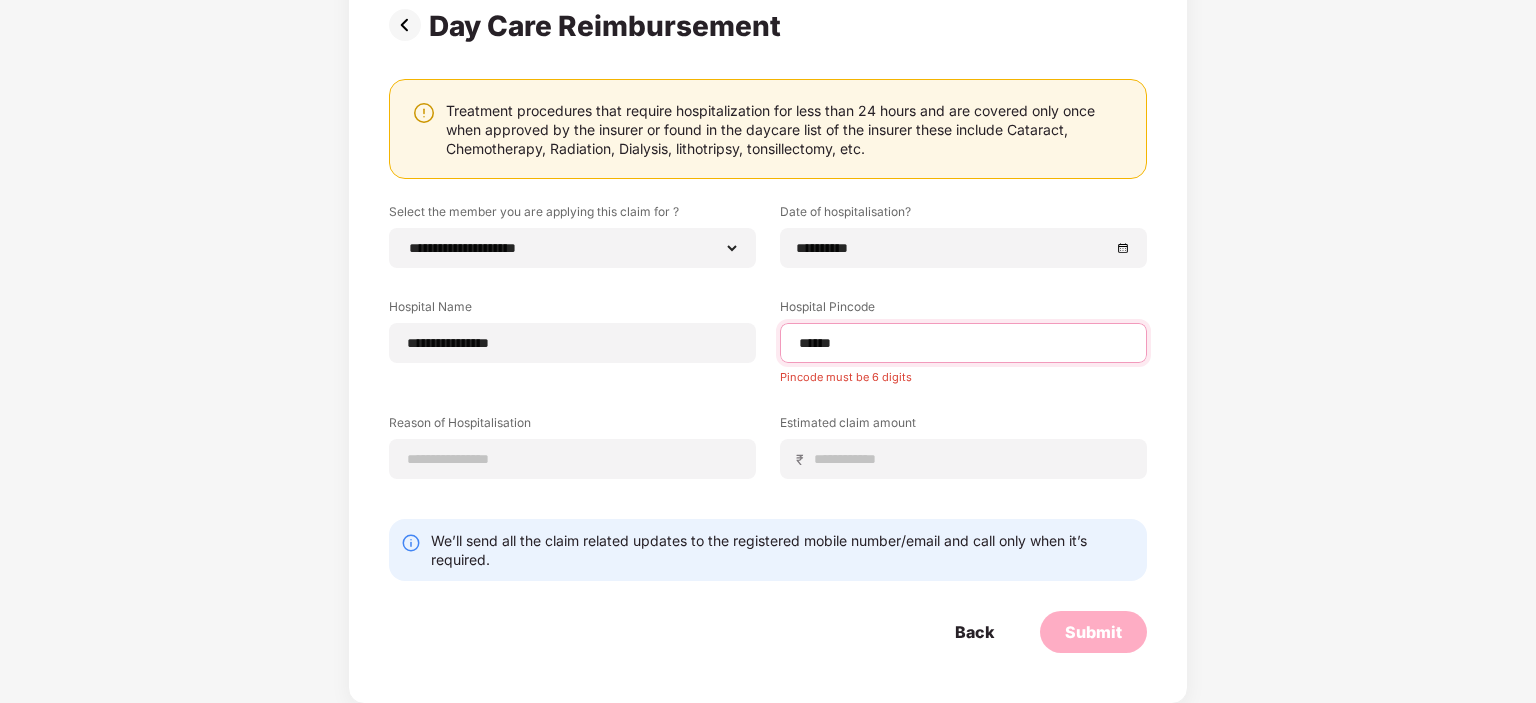 scroll, scrollTop: 140, scrollLeft: 0, axis: vertical 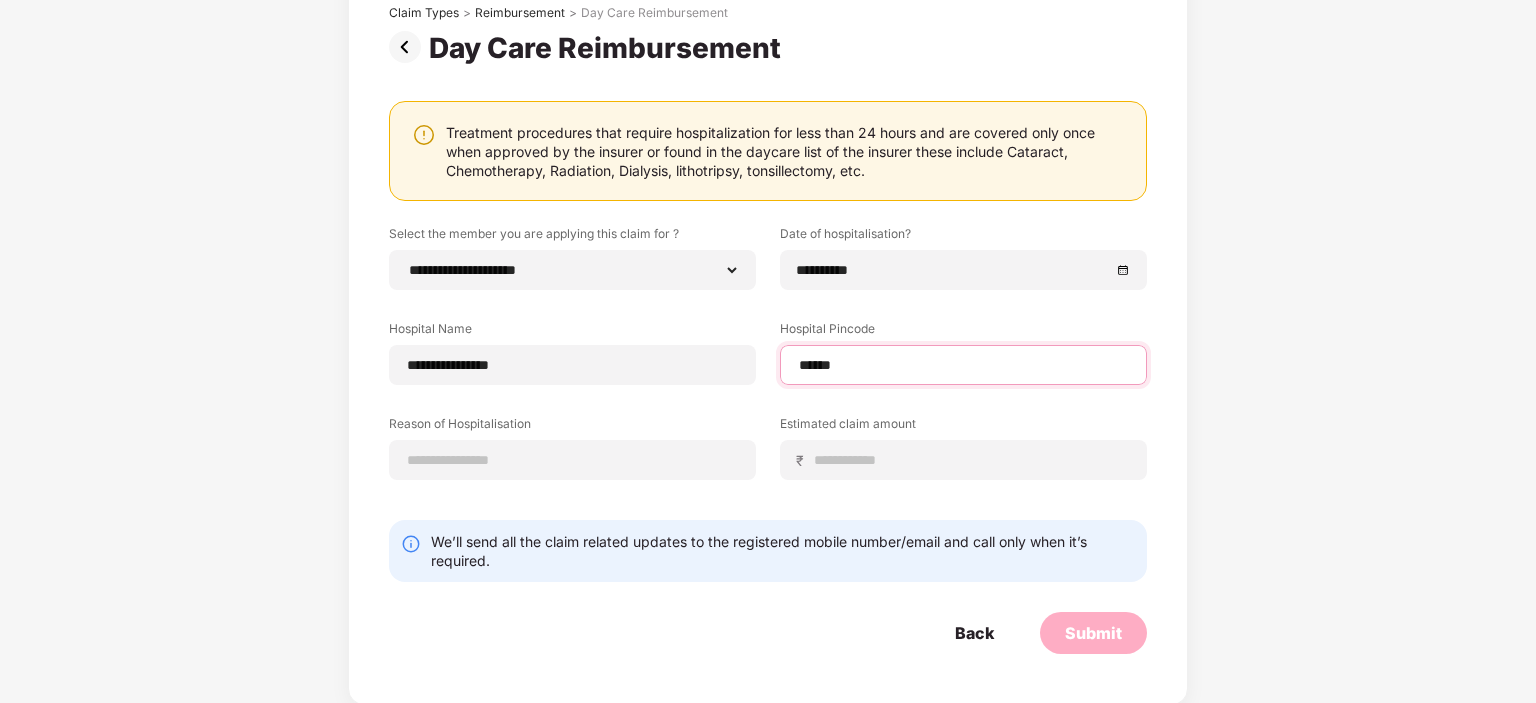 select on "******" 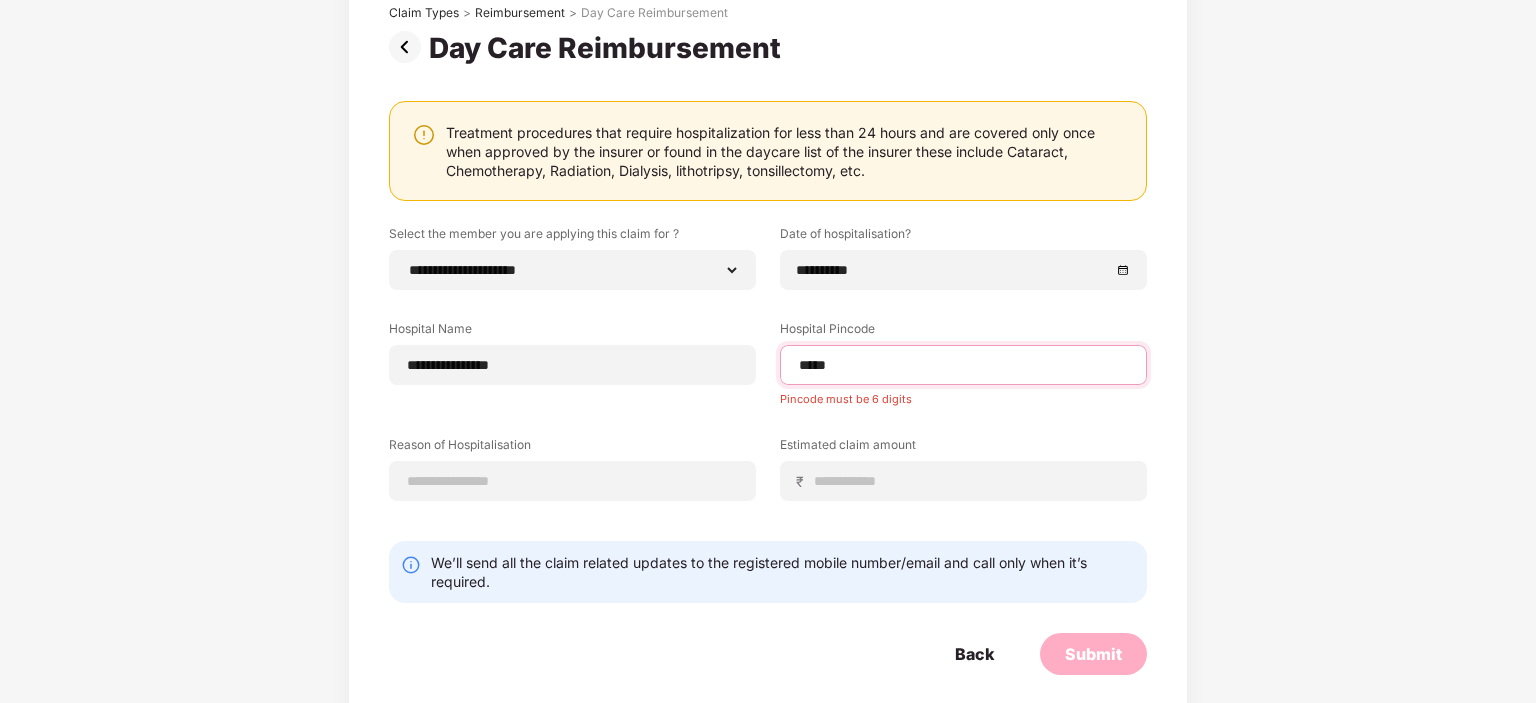 type on "******" 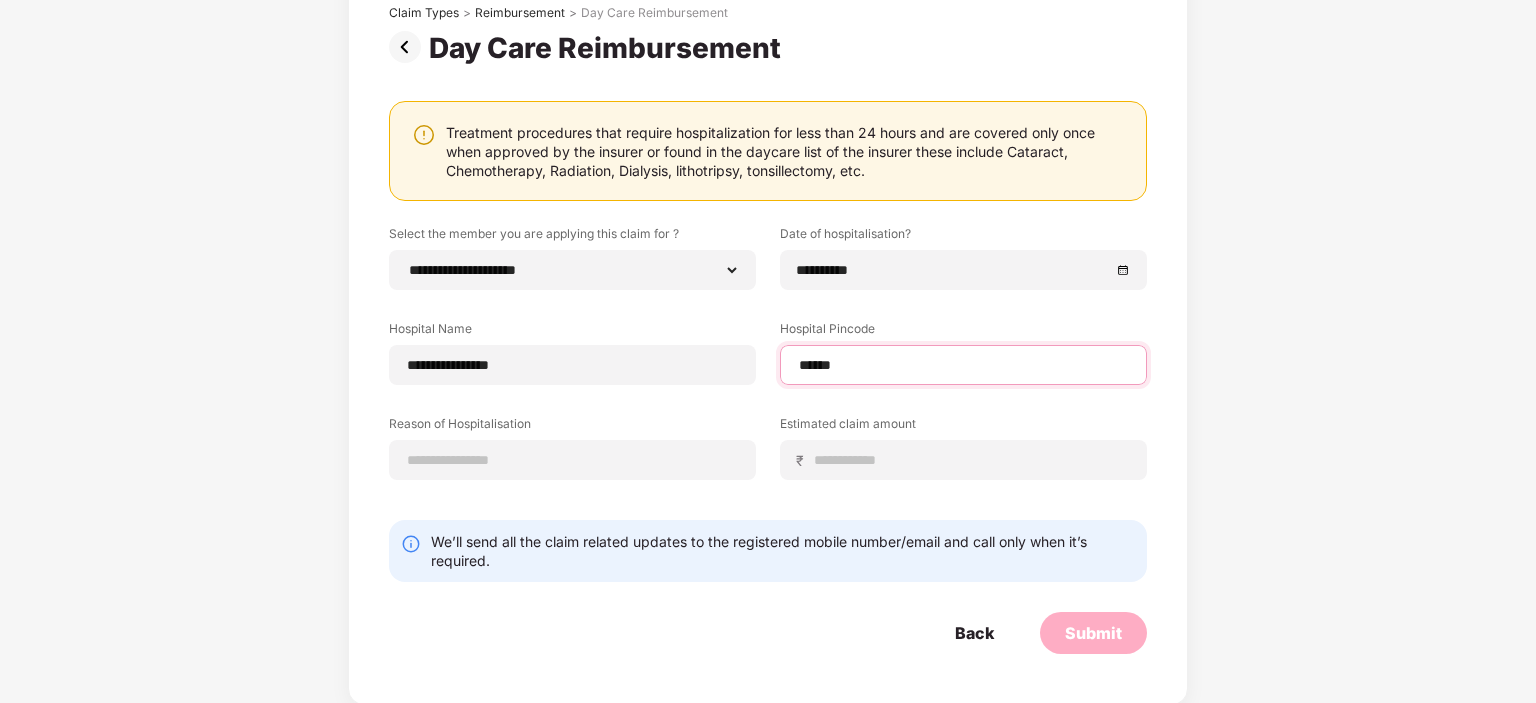 select on "******" 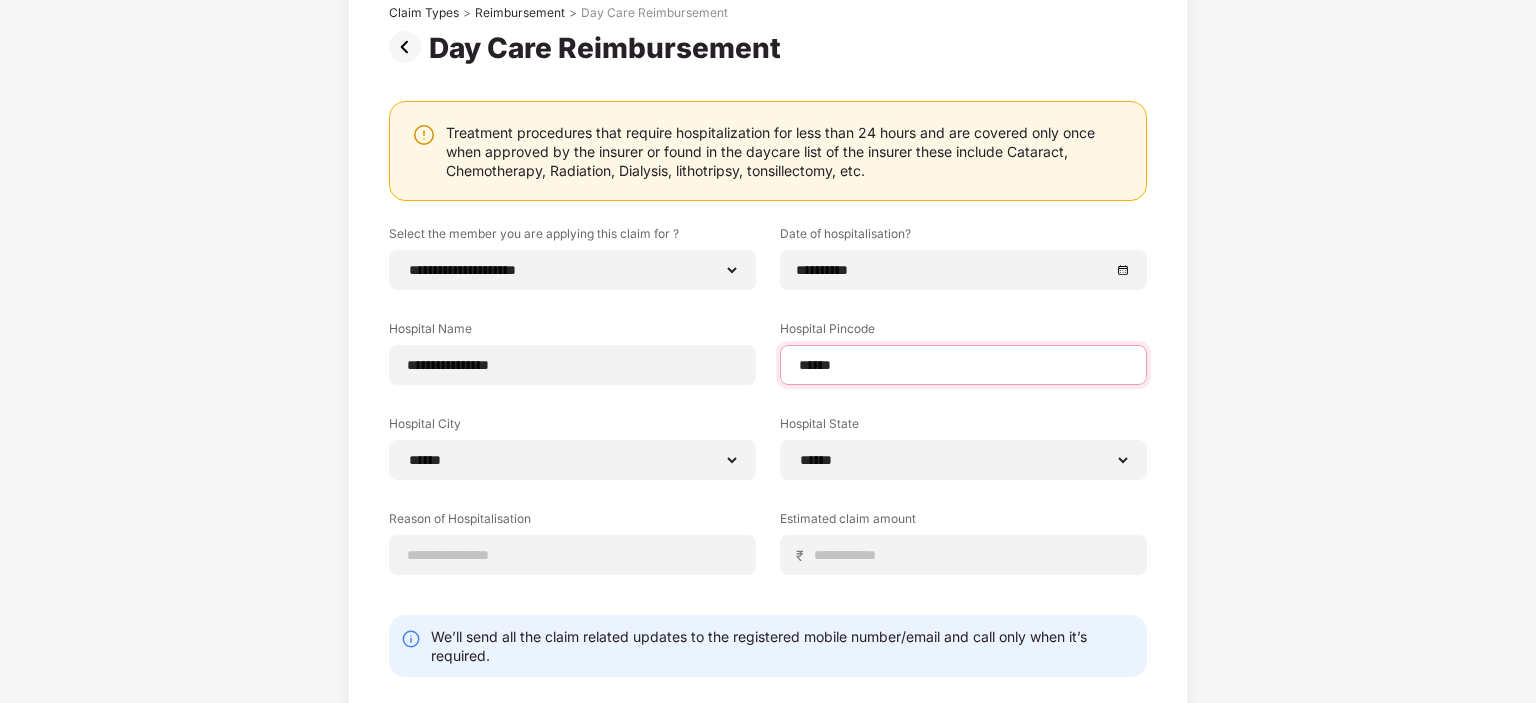 scroll, scrollTop: 236, scrollLeft: 0, axis: vertical 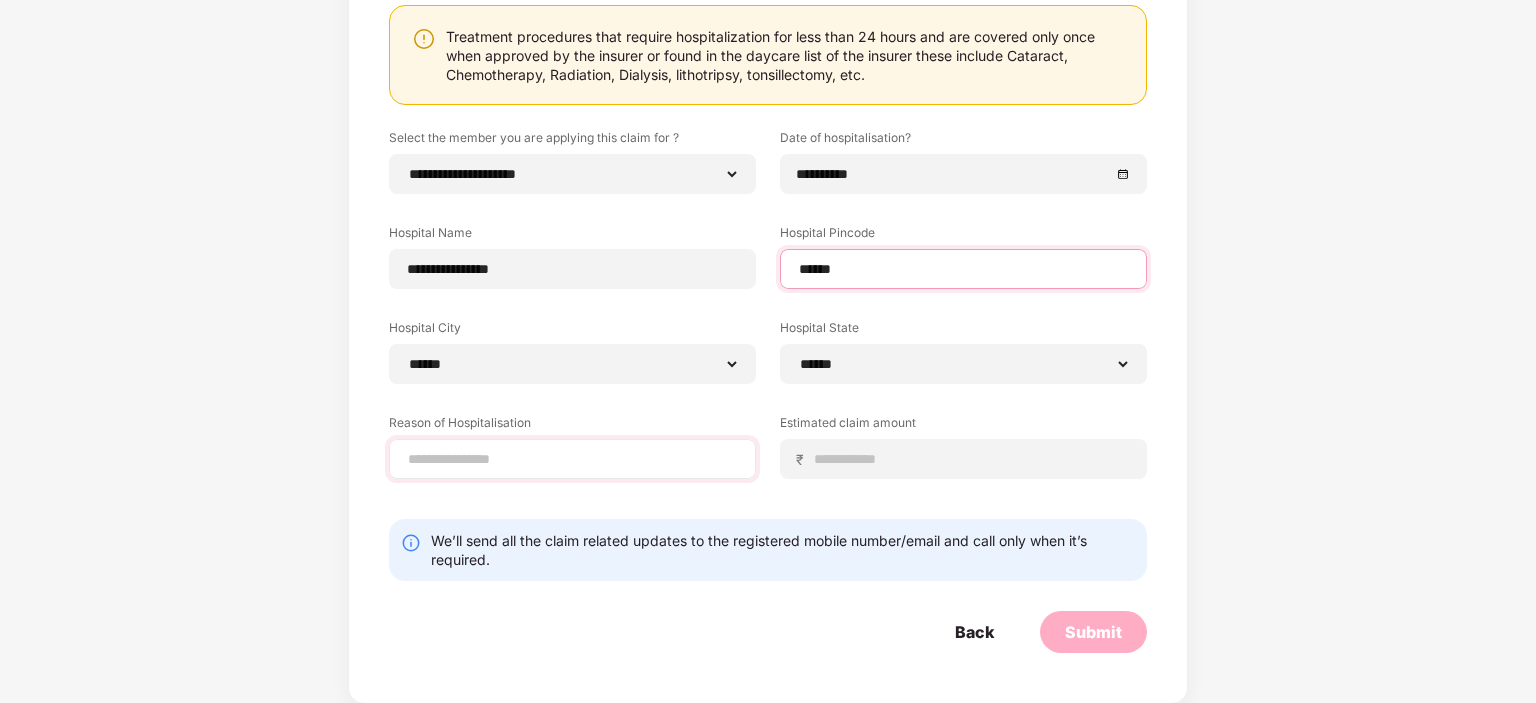 type on "******" 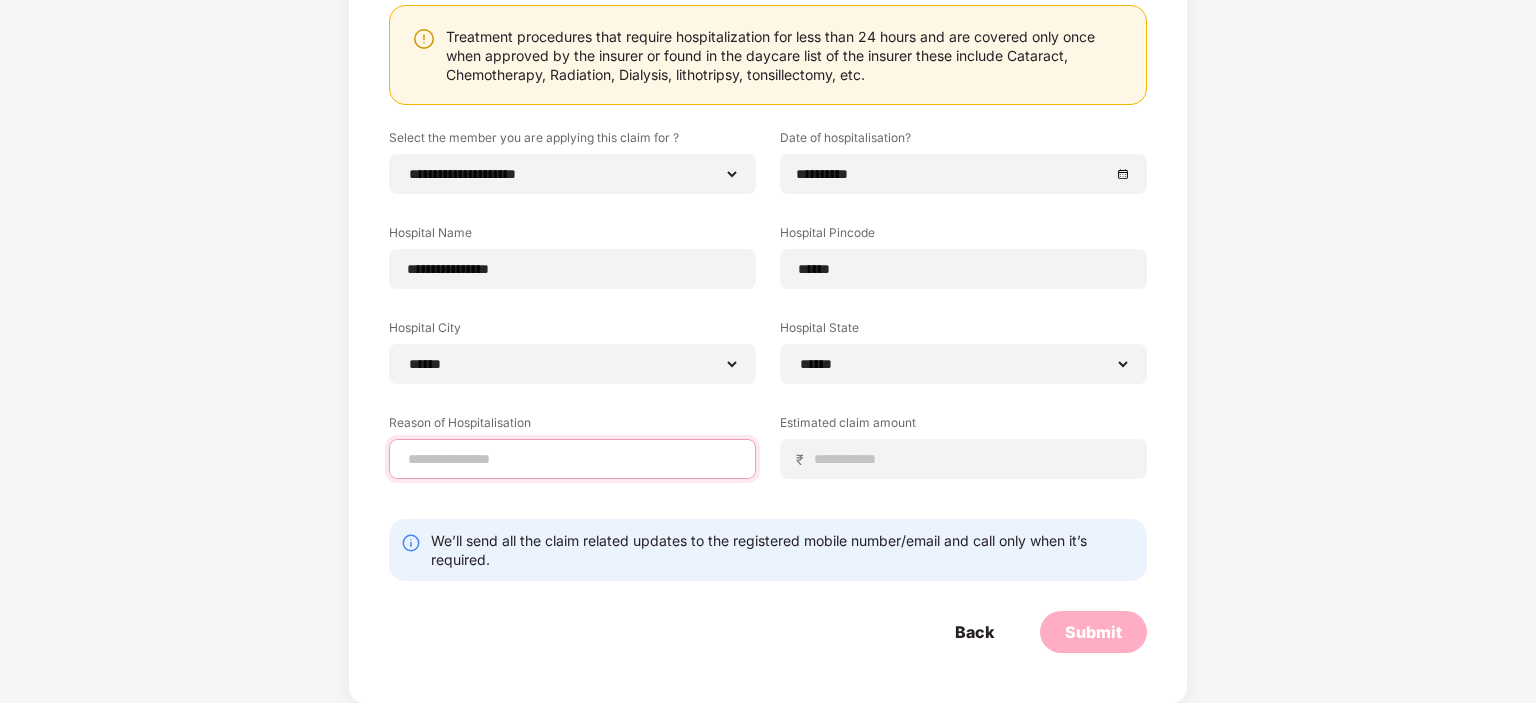click at bounding box center [572, 459] 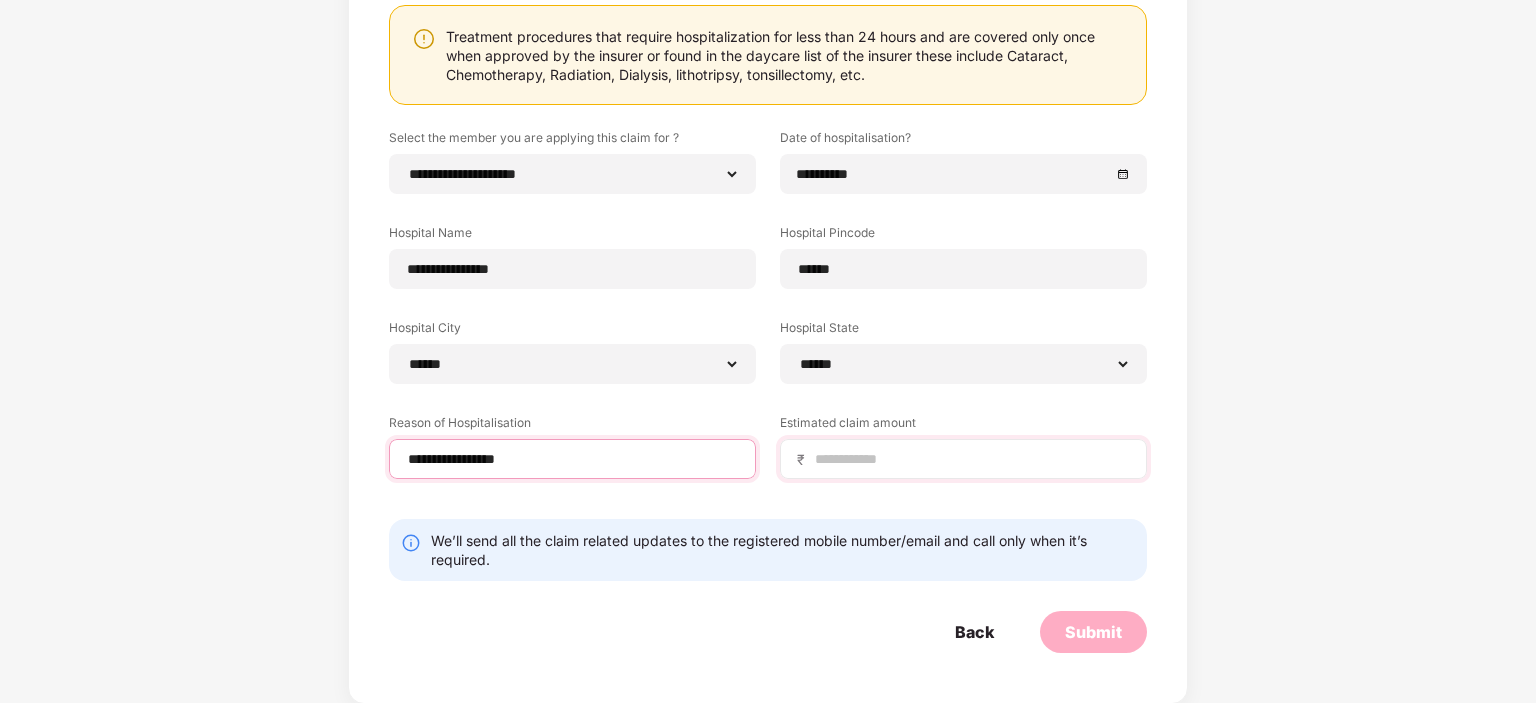 type on "**********" 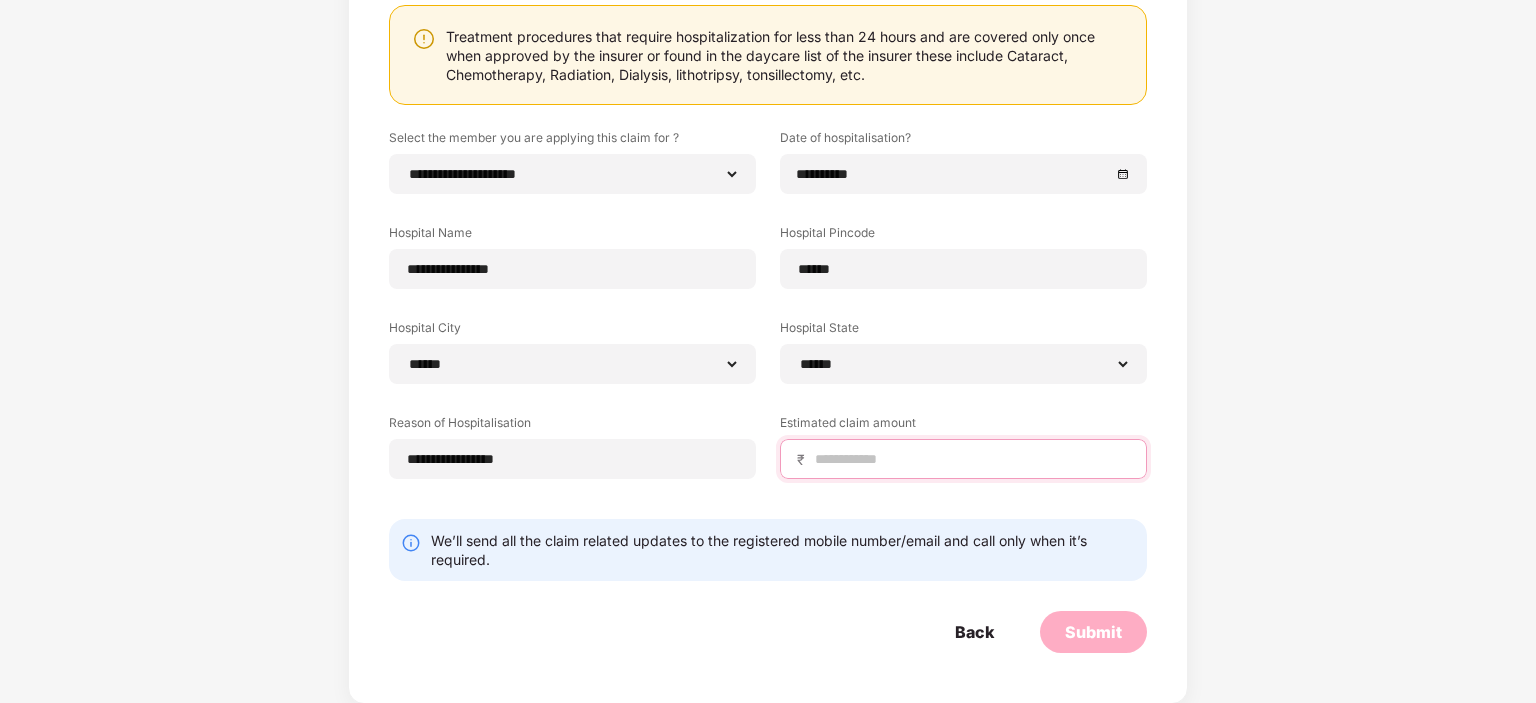 click at bounding box center [971, 459] 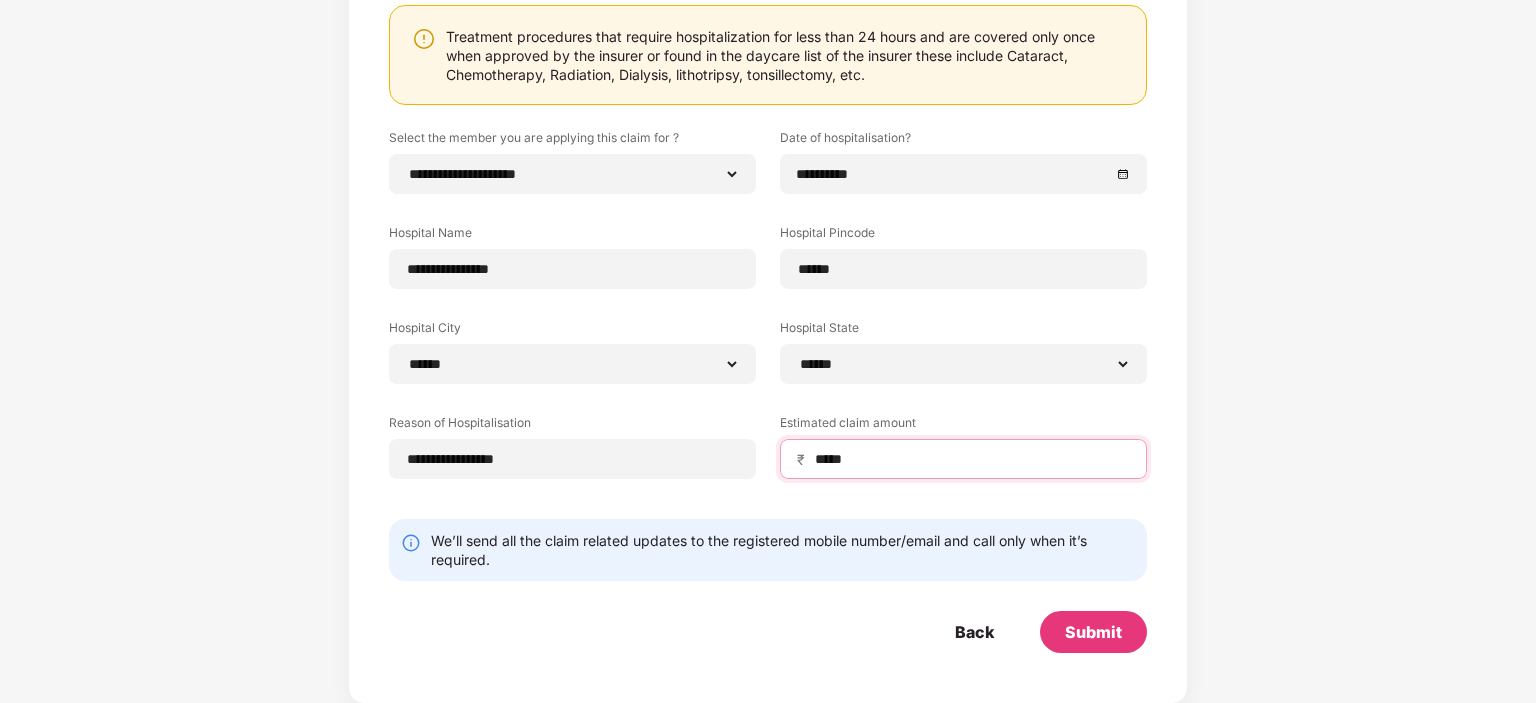 click on "*****" at bounding box center [971, 459] 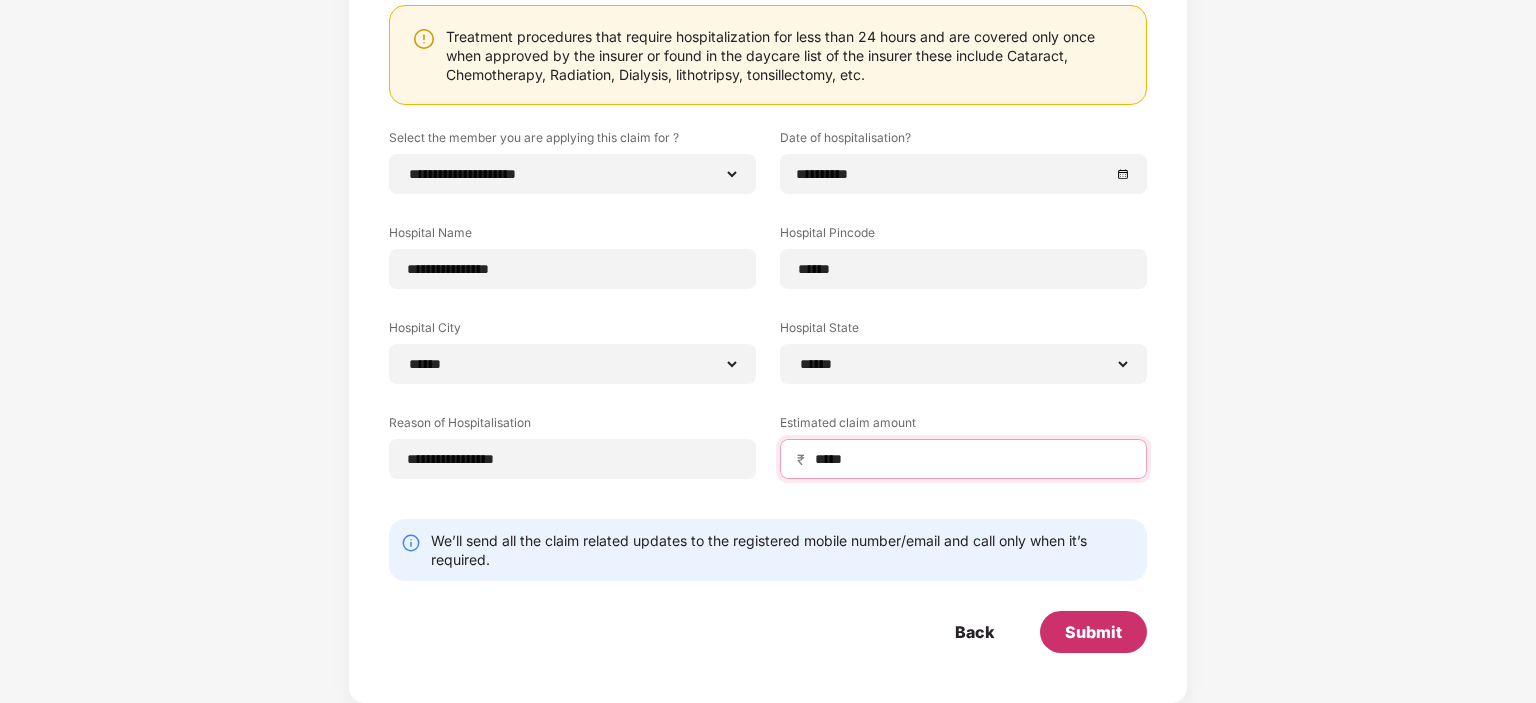 type on "*****" 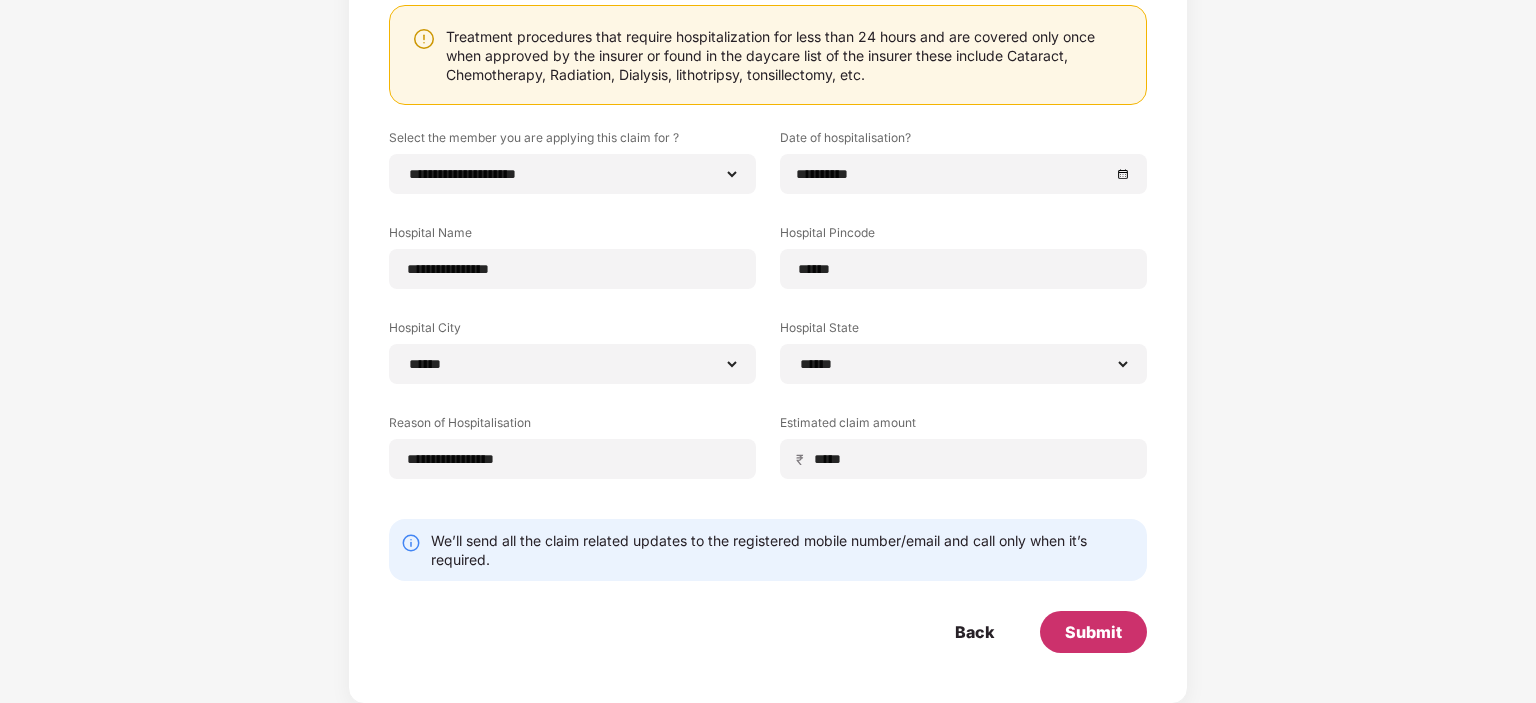 click on "Submit" at bounding box center (1093, 632) 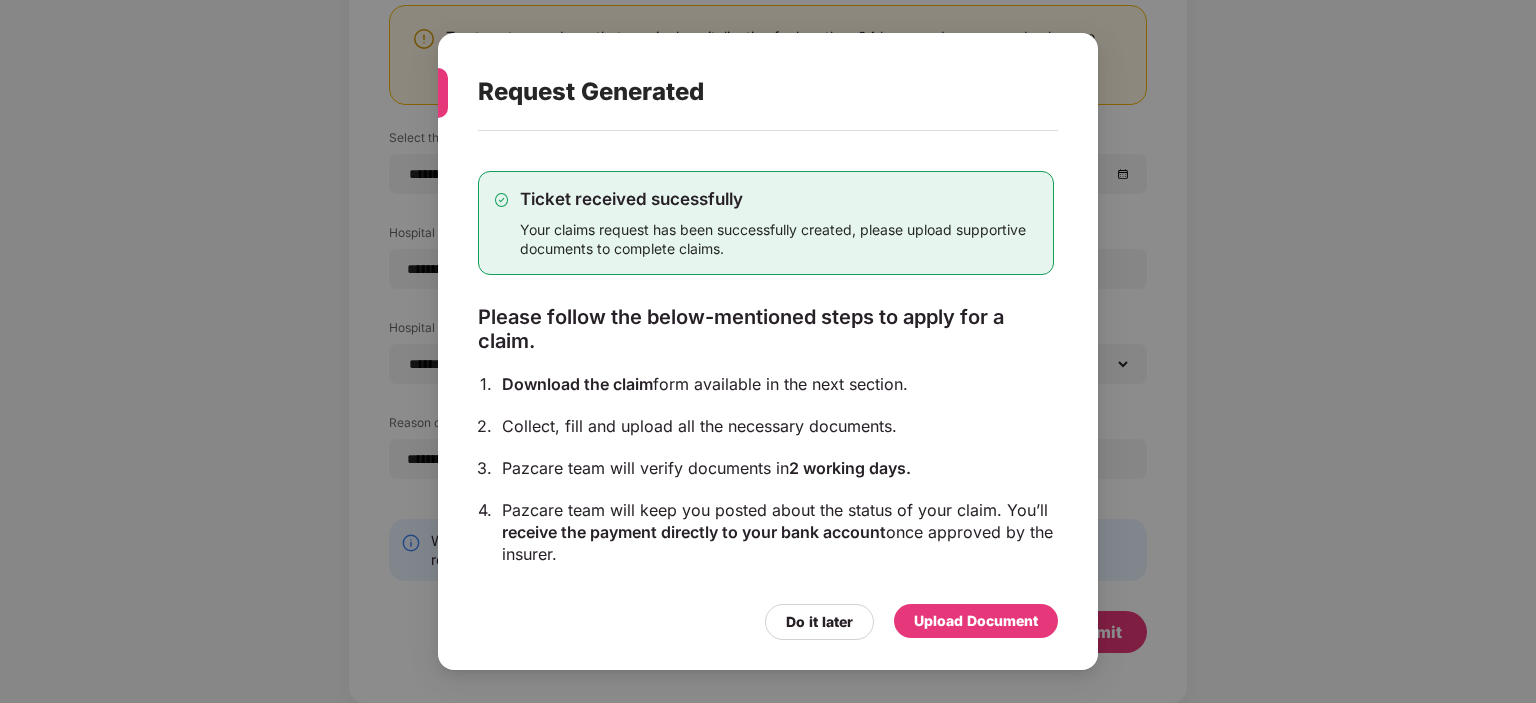 click on "Upload Document" at bounding box center (976, 621) 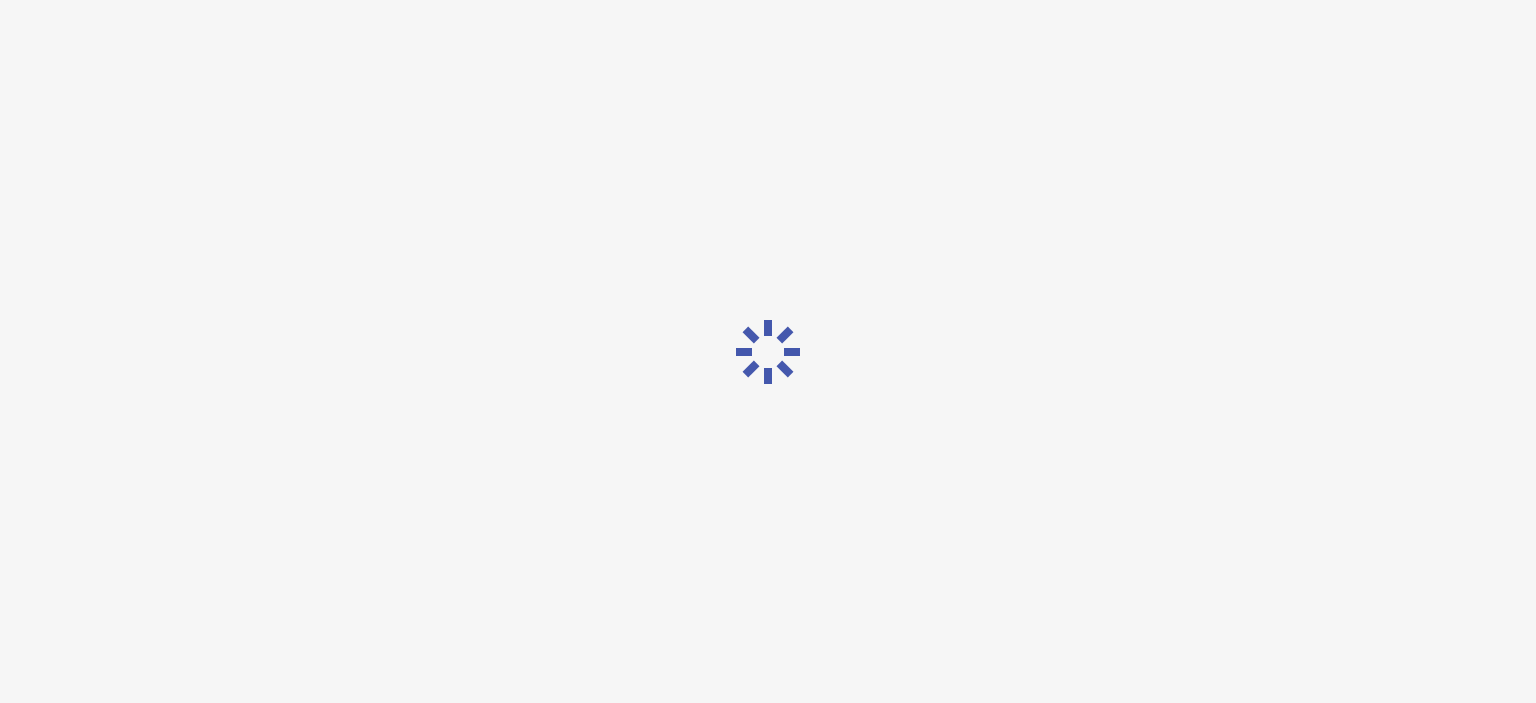 scroll, scrollTop: 0, scrollLeft: 0, axis: both 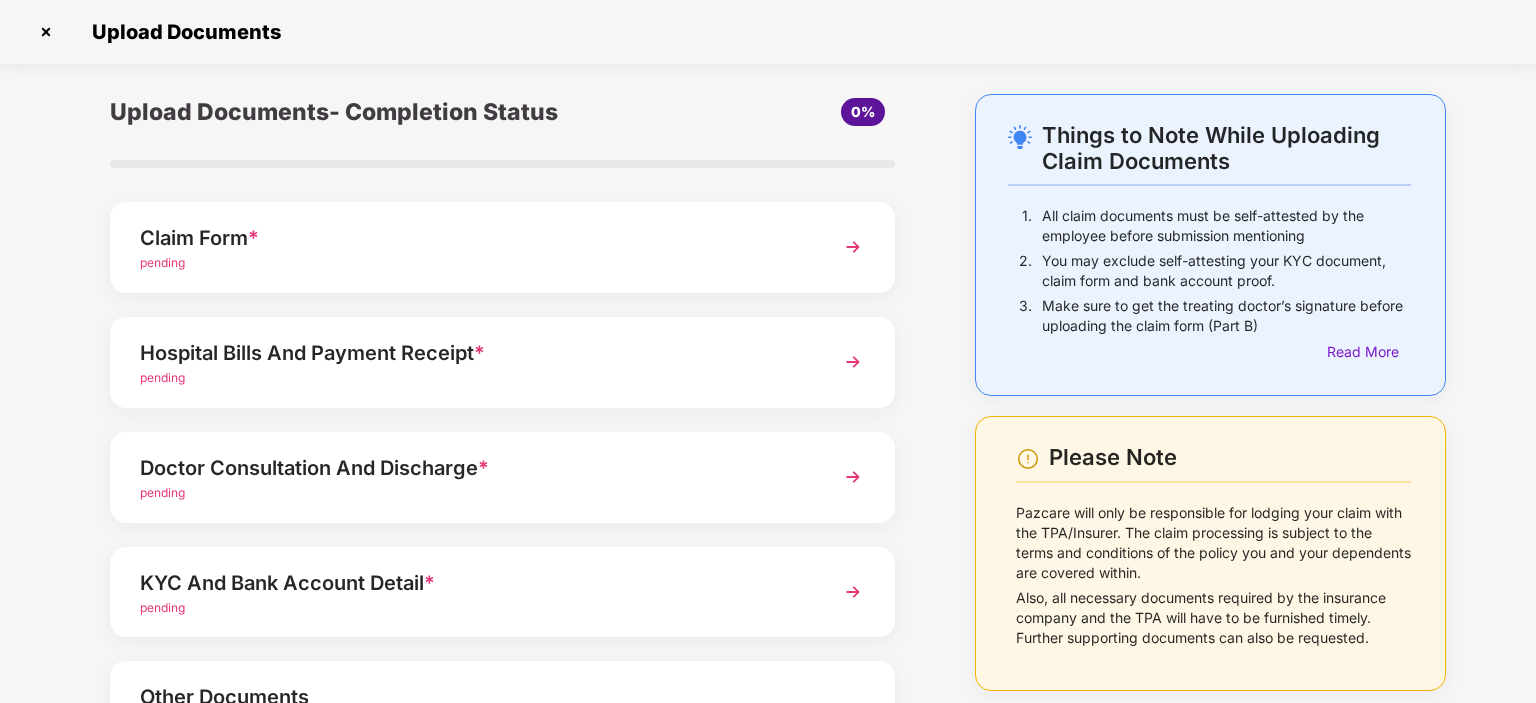 click at bounding box center (853, 247) 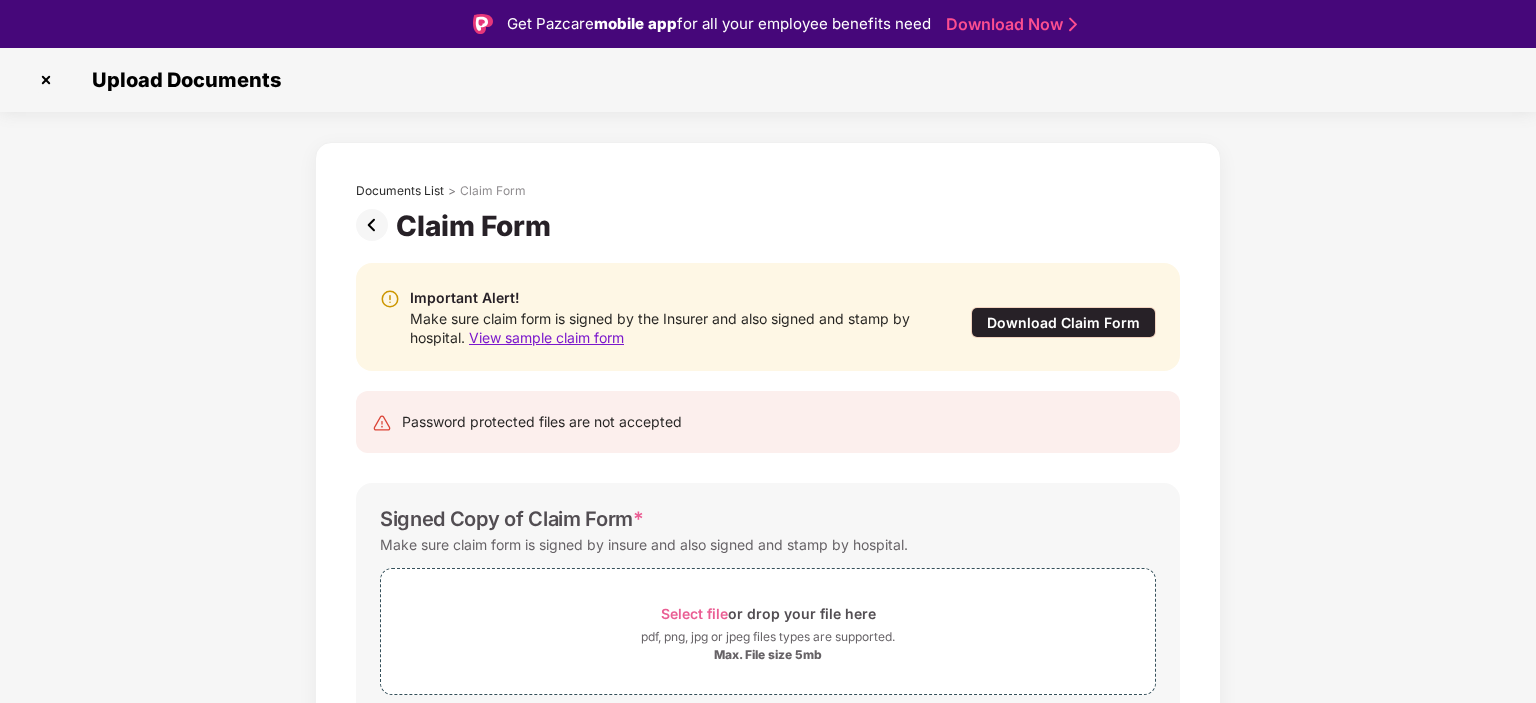scroll, scrollTop: 88, scrollLeft: 0, axis: vertical 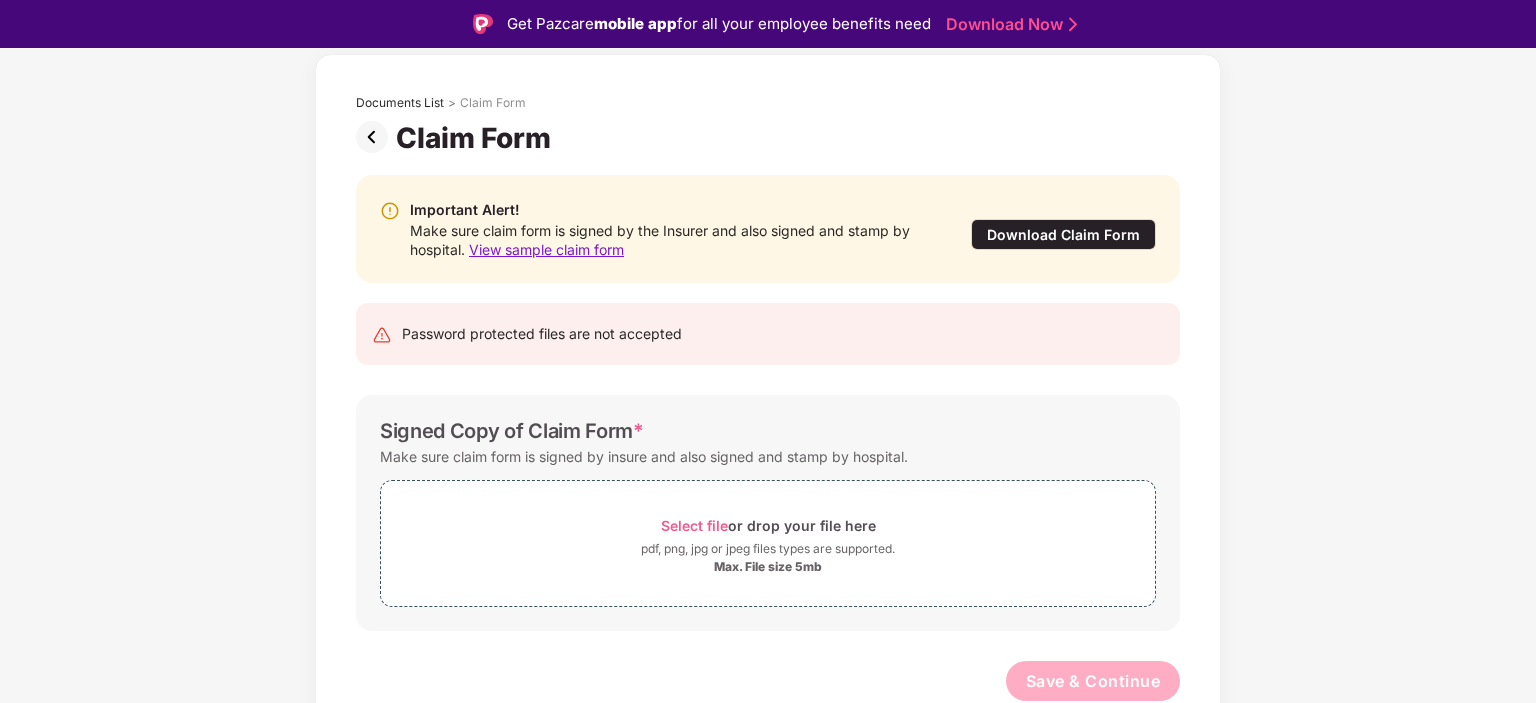click on "Download Claim Form" at bounding box center [1063, 234] 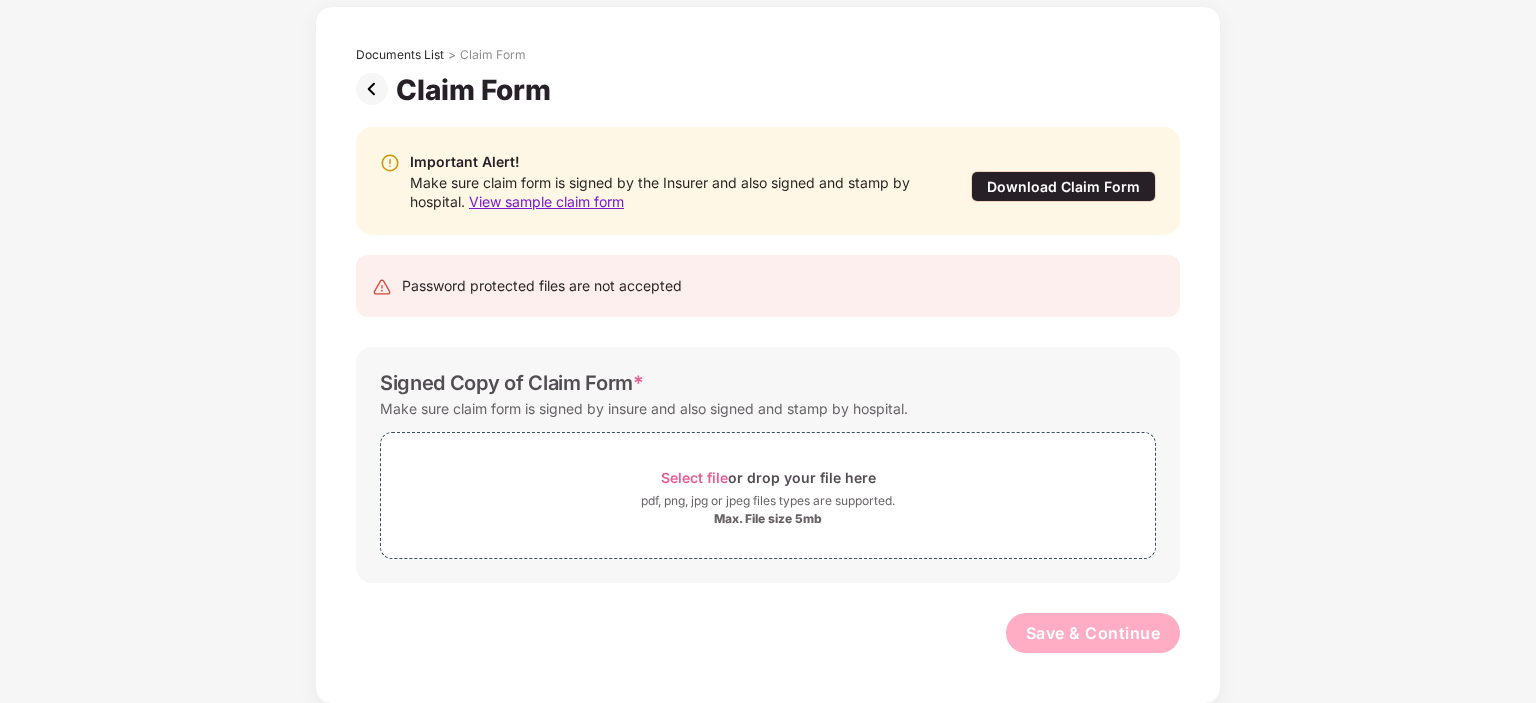scroll, scrollTop: 0, scrollLeft: 0, axis: both 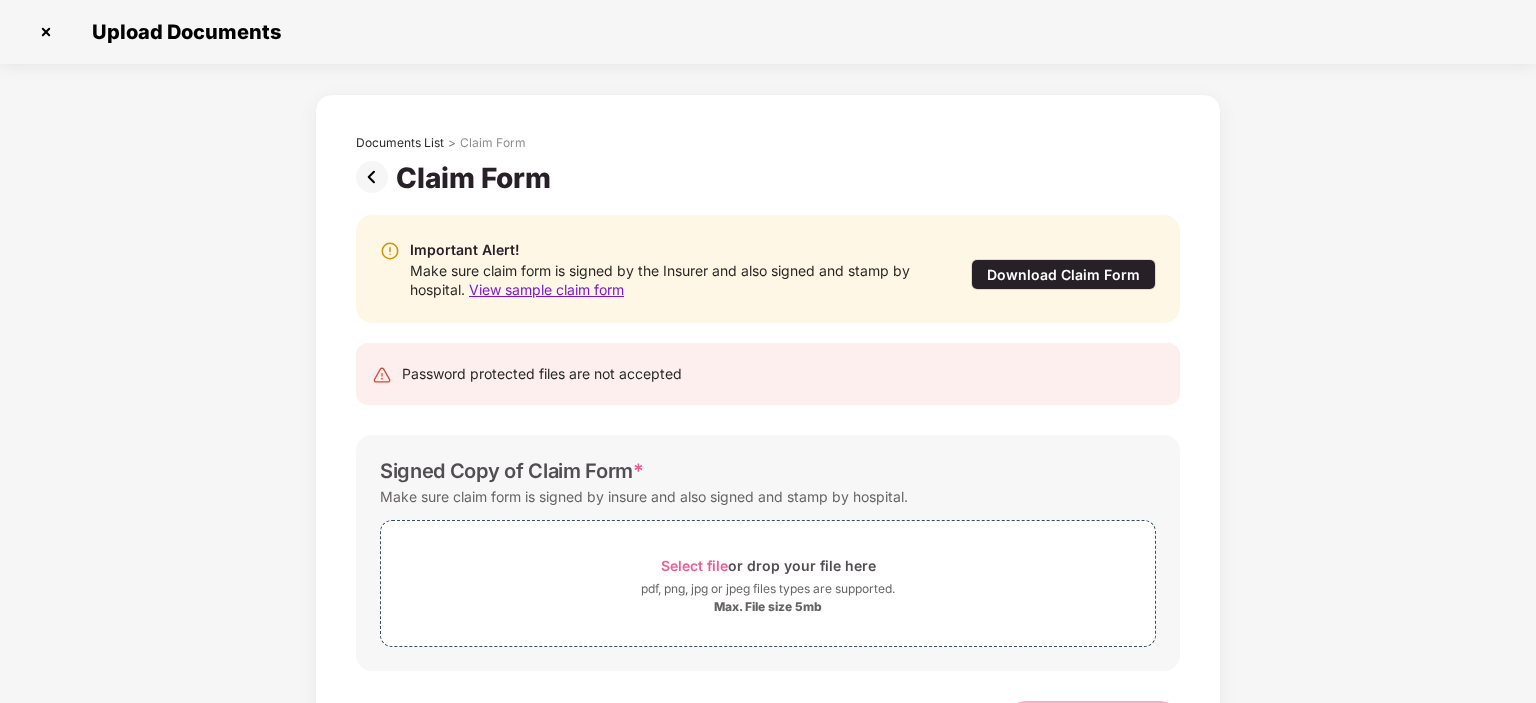 click at bounding box center (46, 32) 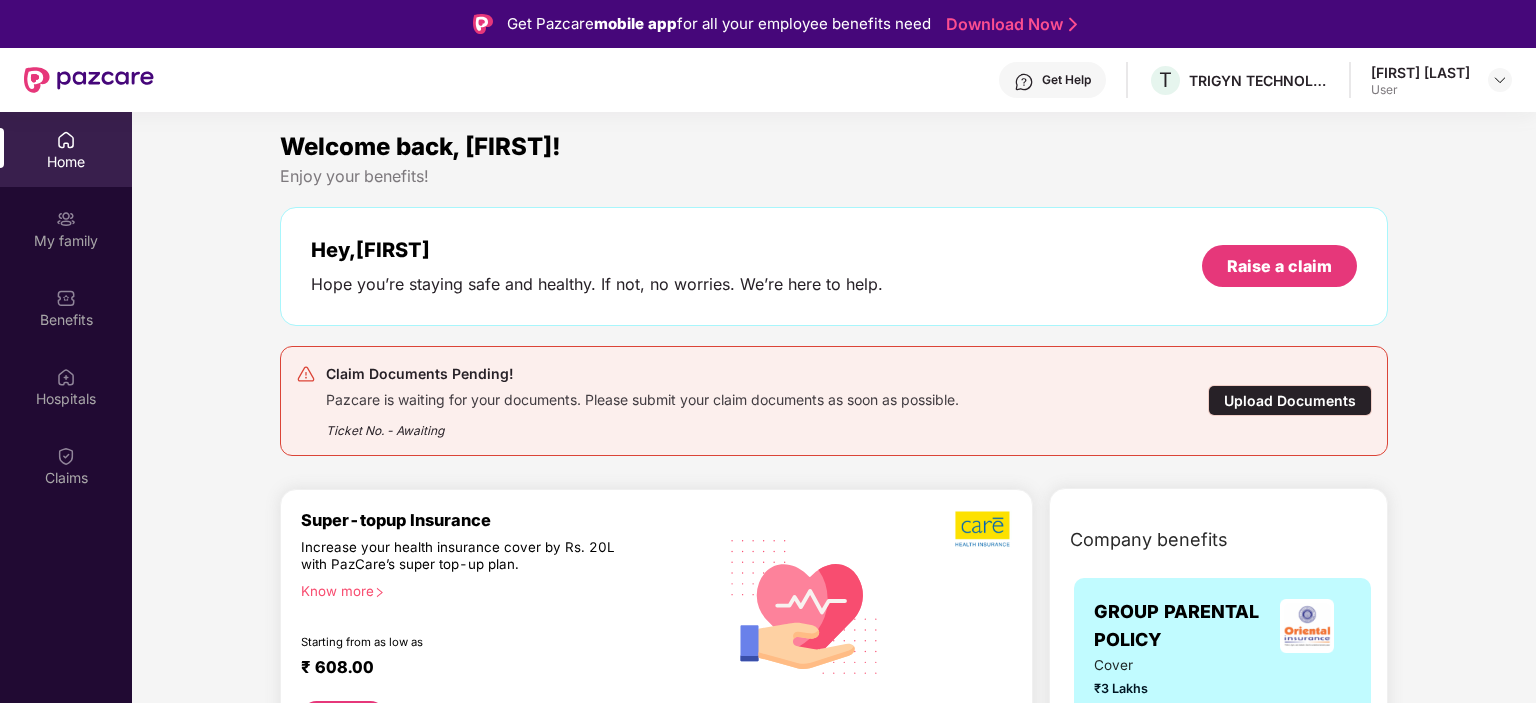 scroll, scrollTop: 0, scrollLeft: 0, axis: both 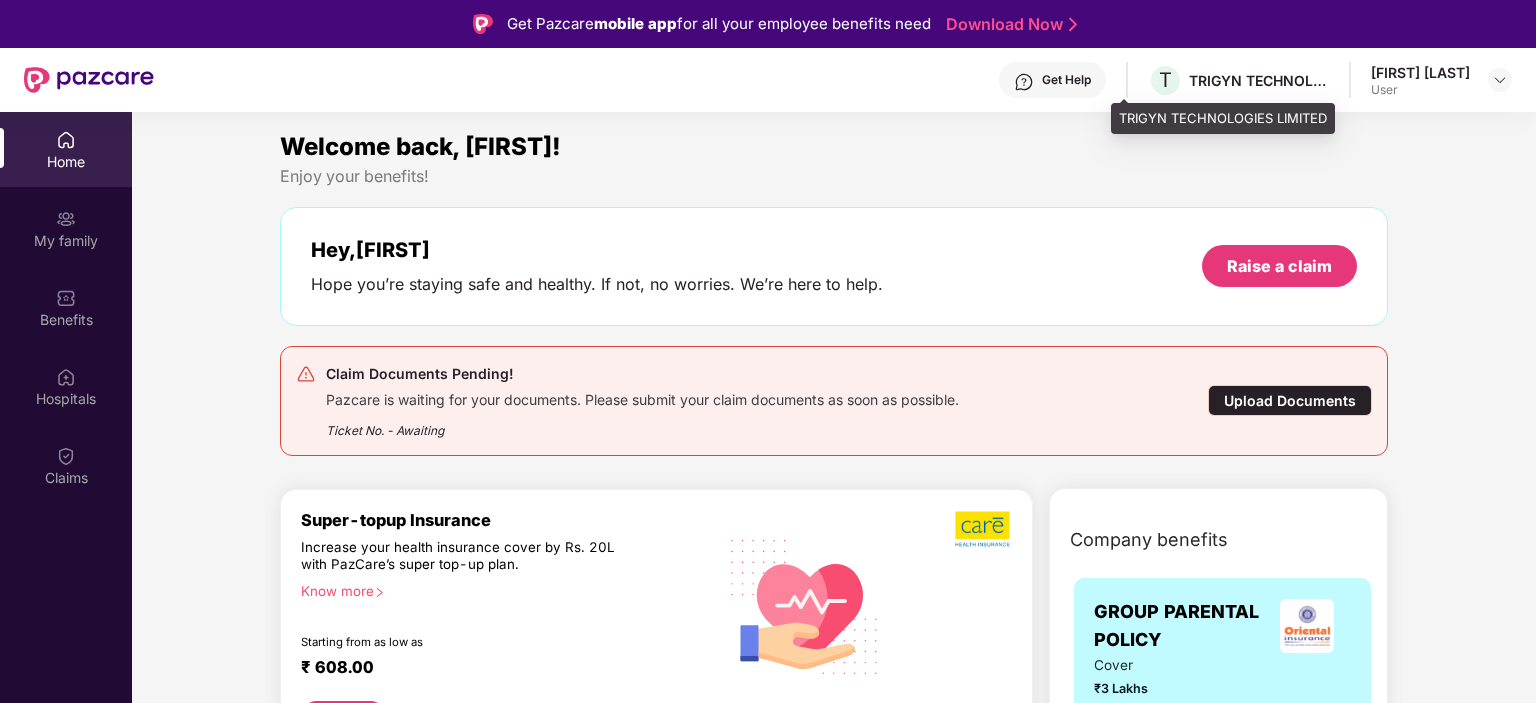 click on "TRIGYN TECHNOLOGIES LIMITED" at bounding box center [1259, 80] 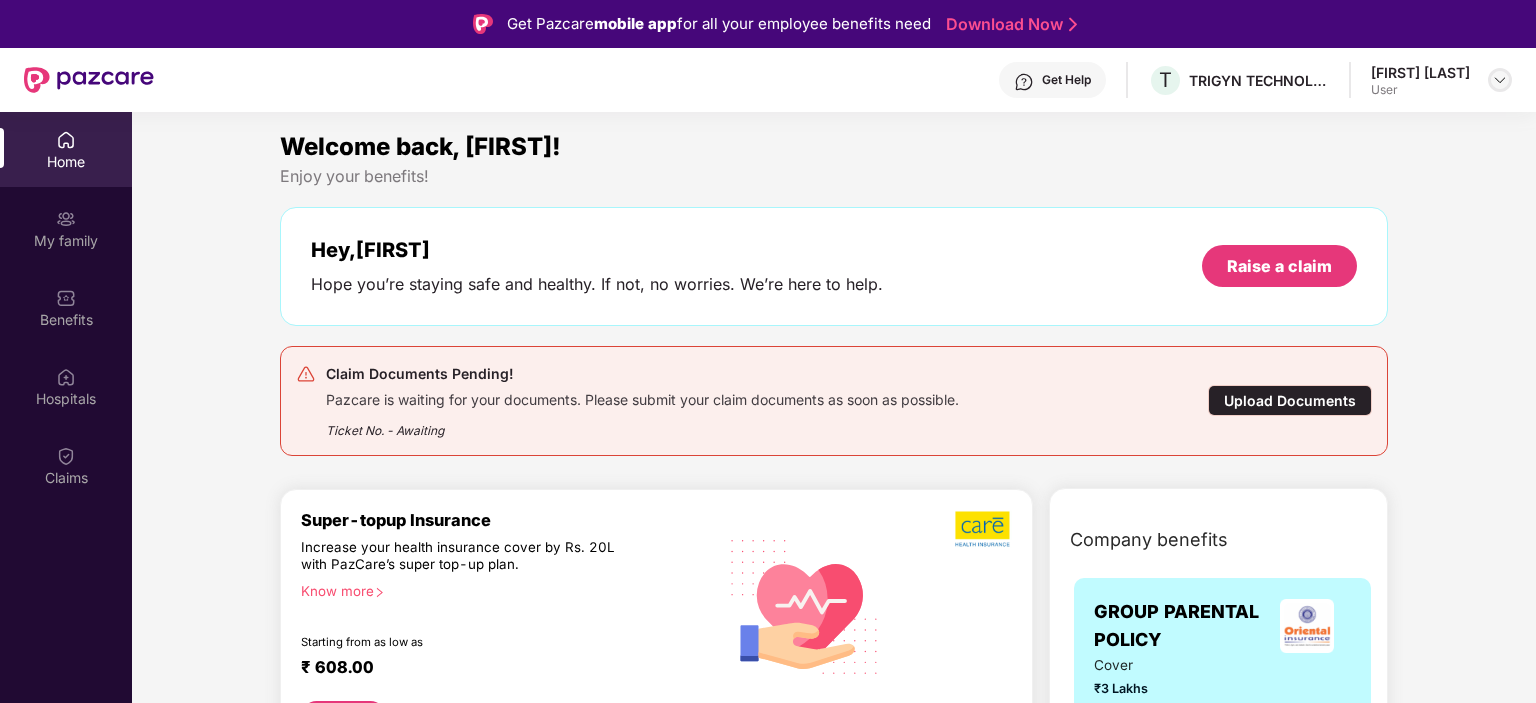 click at bounding box center (1500, 80) 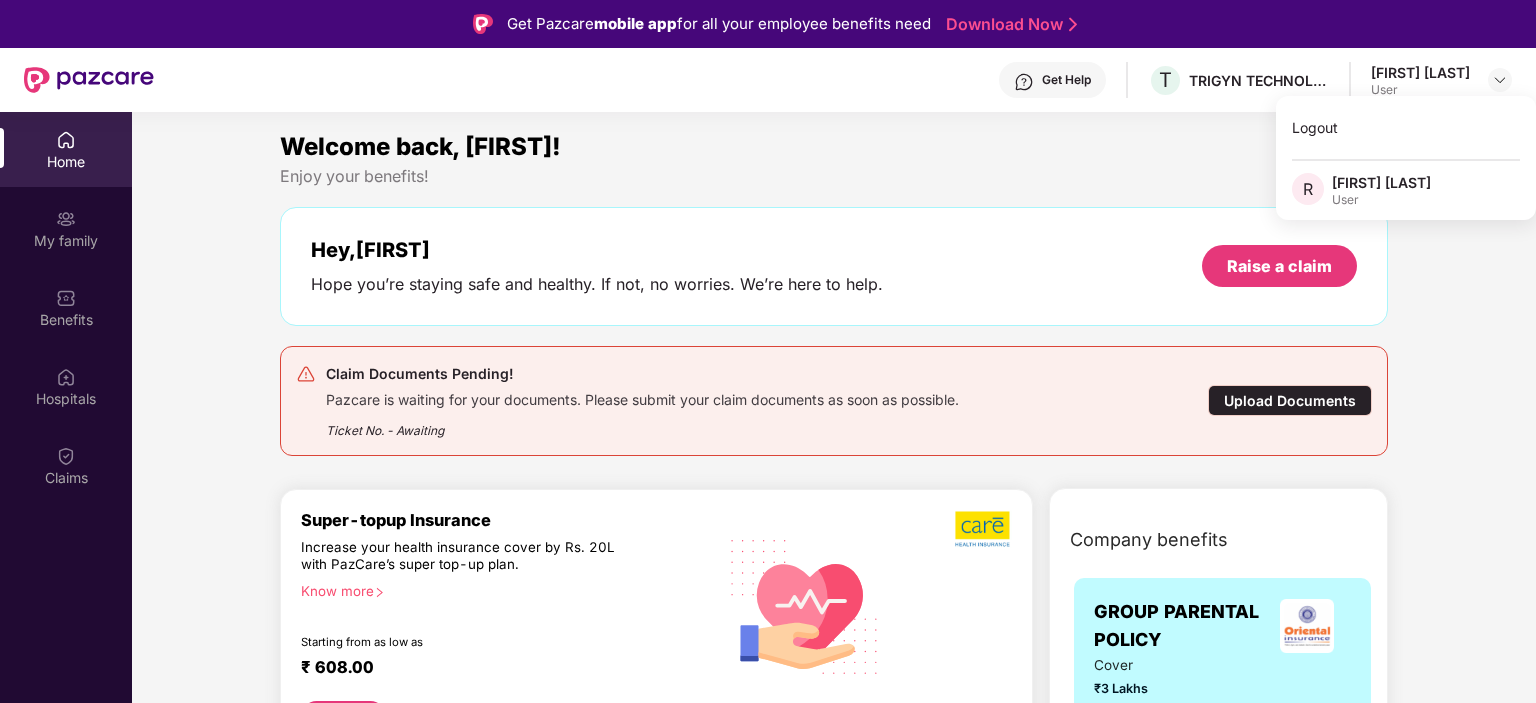 click on "User" at bounding box center (1381, 200) 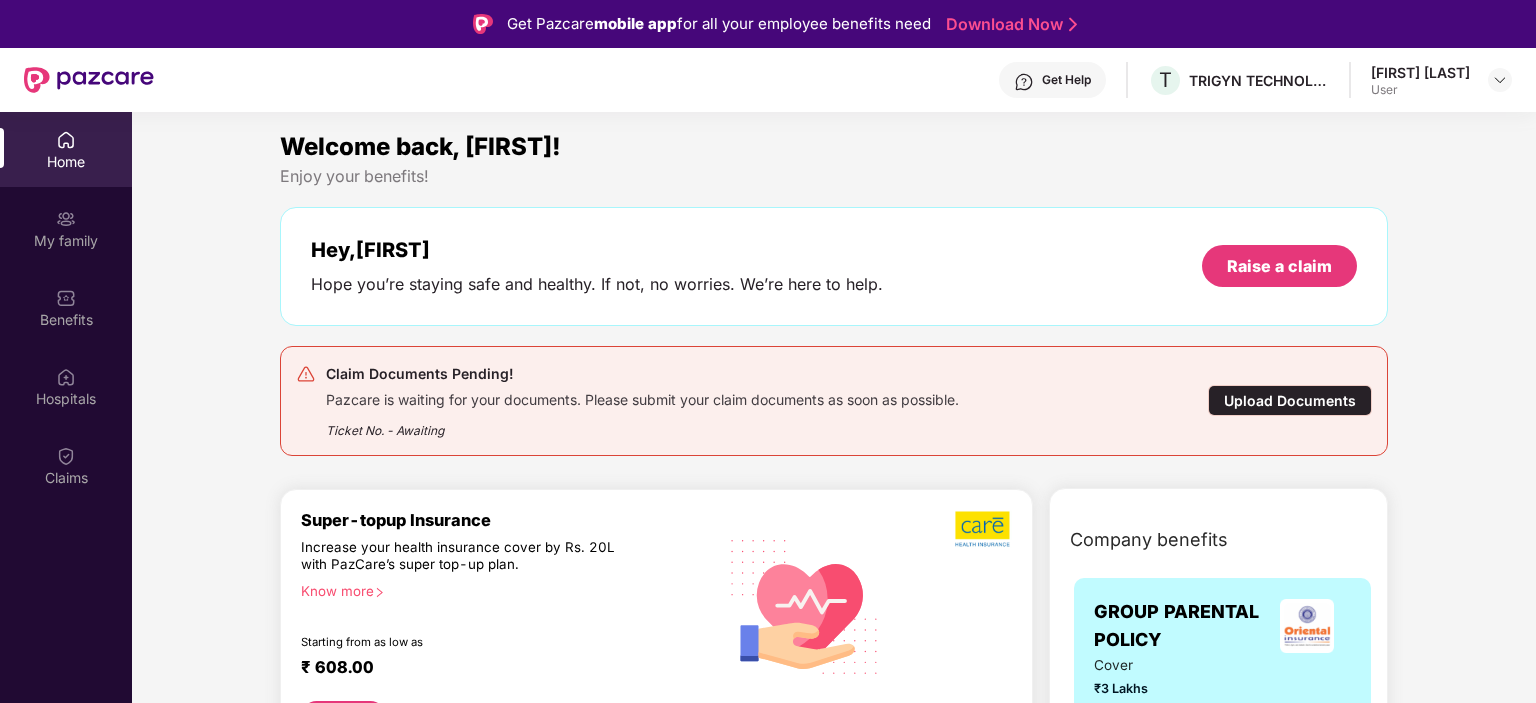 click on "[FIRST] [LAST]" at bounding box center (1420, 72) 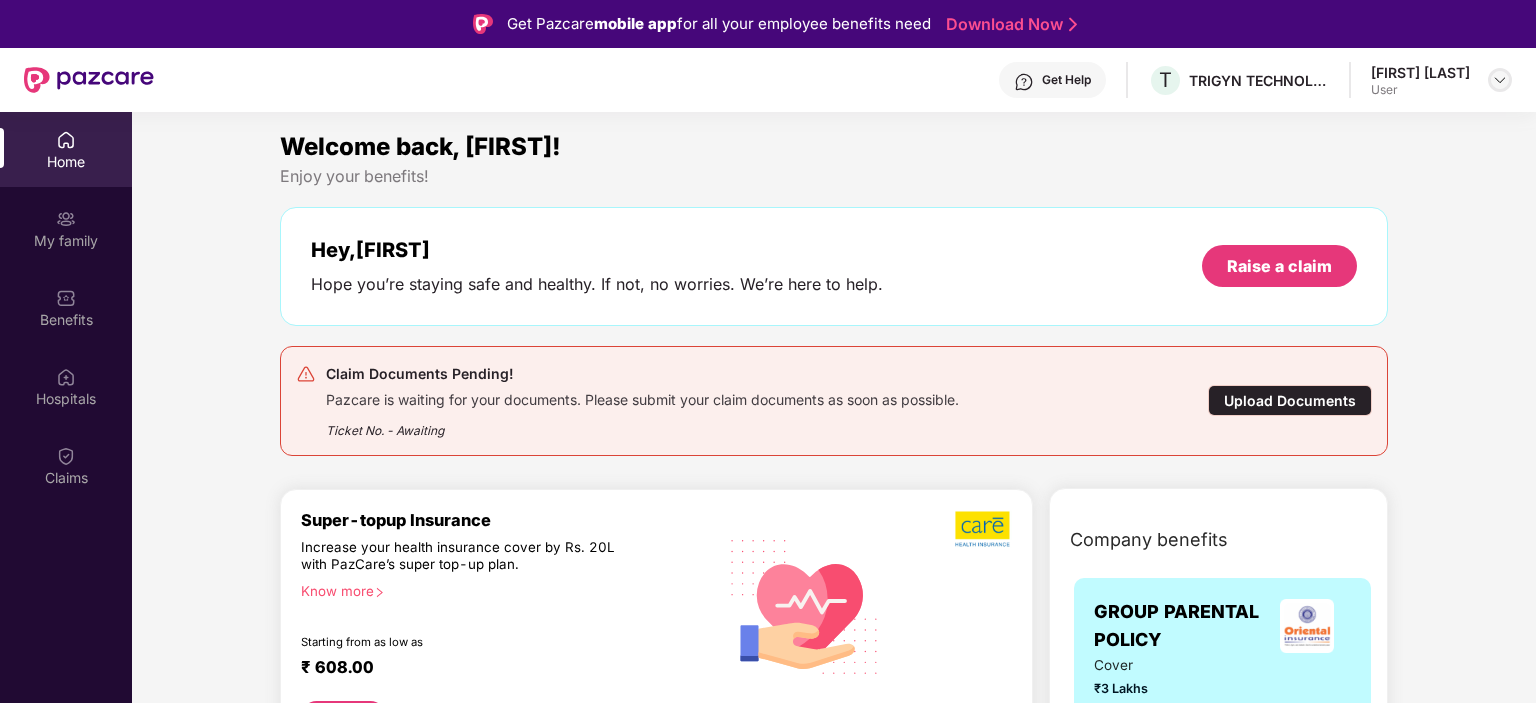 click at bounding box center (1500, 80) 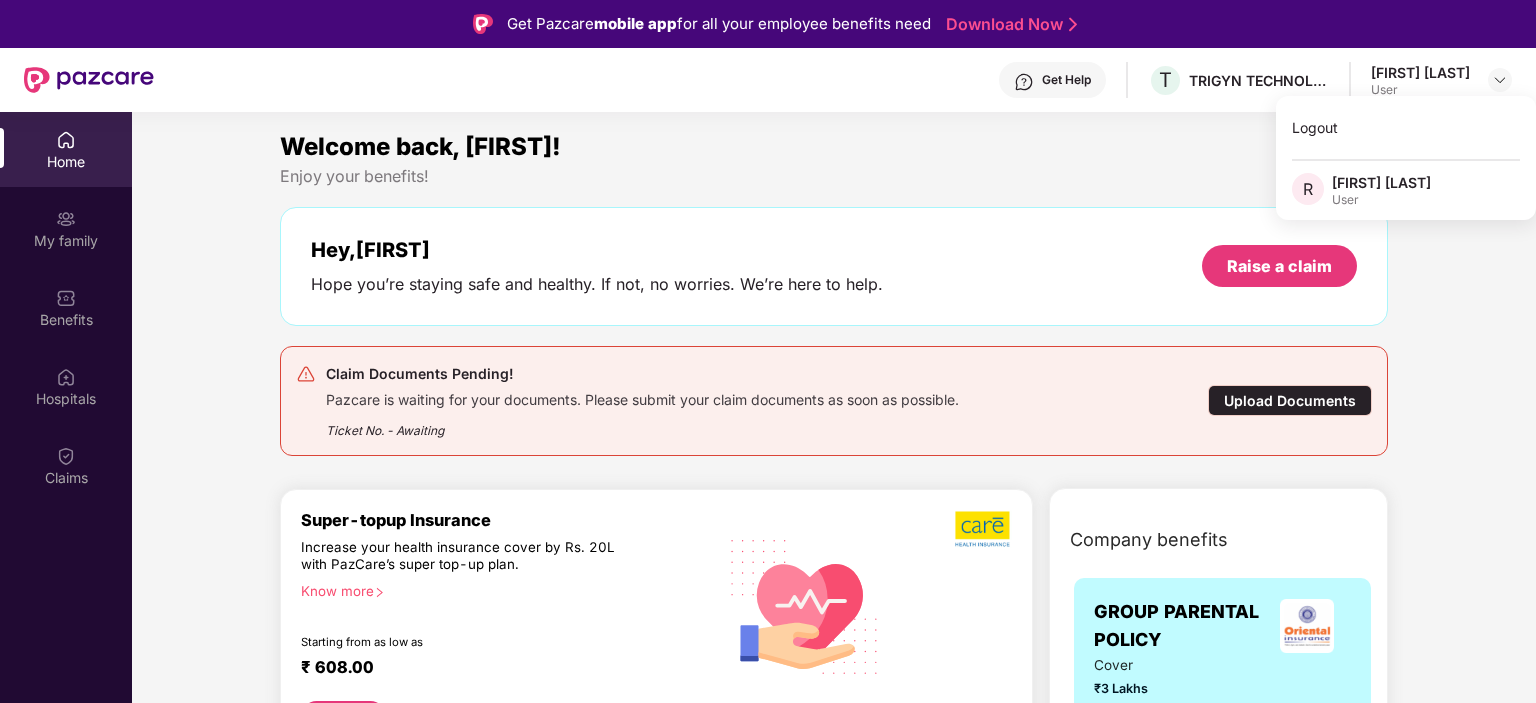 click on "R" at bounding box center (1308, 189) 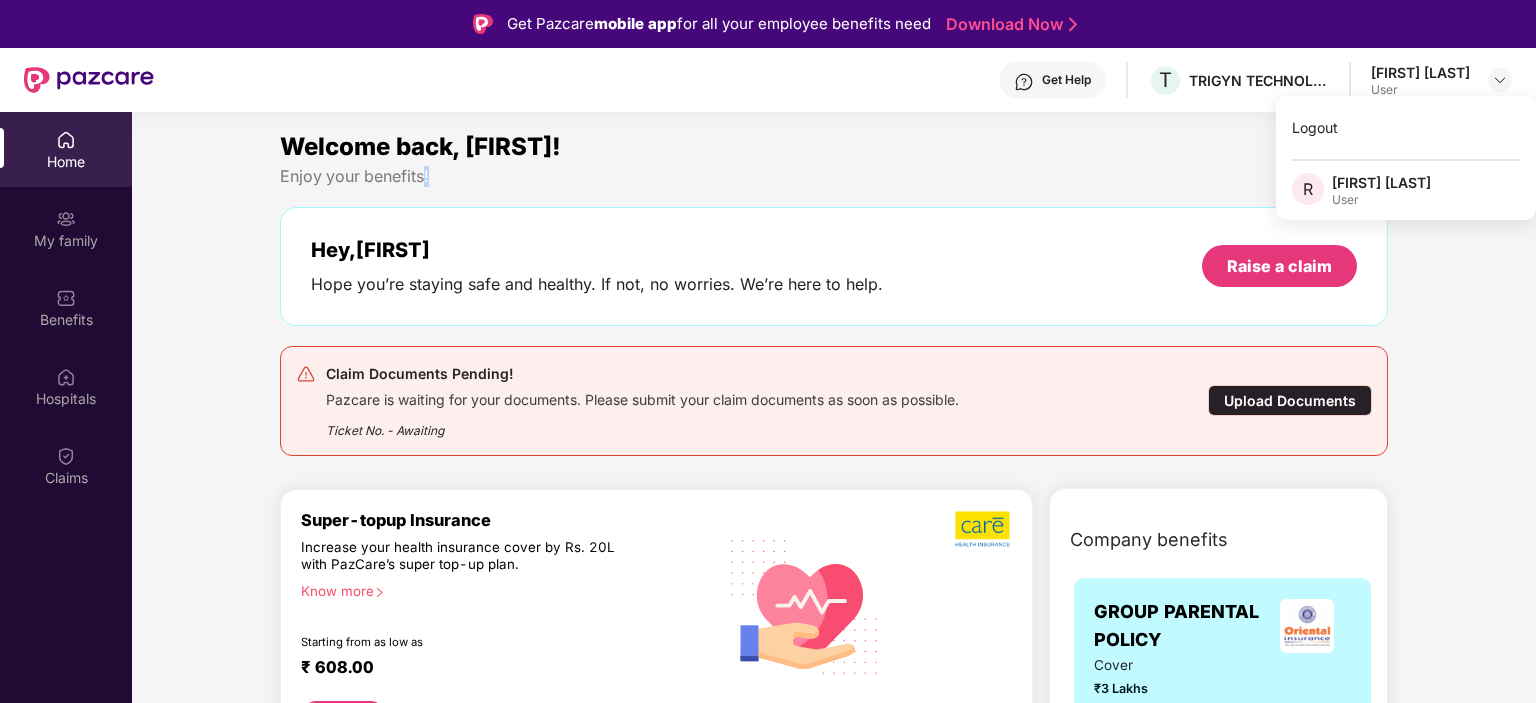 click on "Welcome back, [FIRST]! Enjoy your benefits! Hey,  [FIRST] Hope you’re staying safe and healthy. If not, no worries. We’re here to help. Raise a claim Claim Documents Pending! Pazcare is waiting for your documents. Please submit your claim documents as soon as possible. Ticket No. - Awaiting Upload Documents" at bounding box center (834, 300) 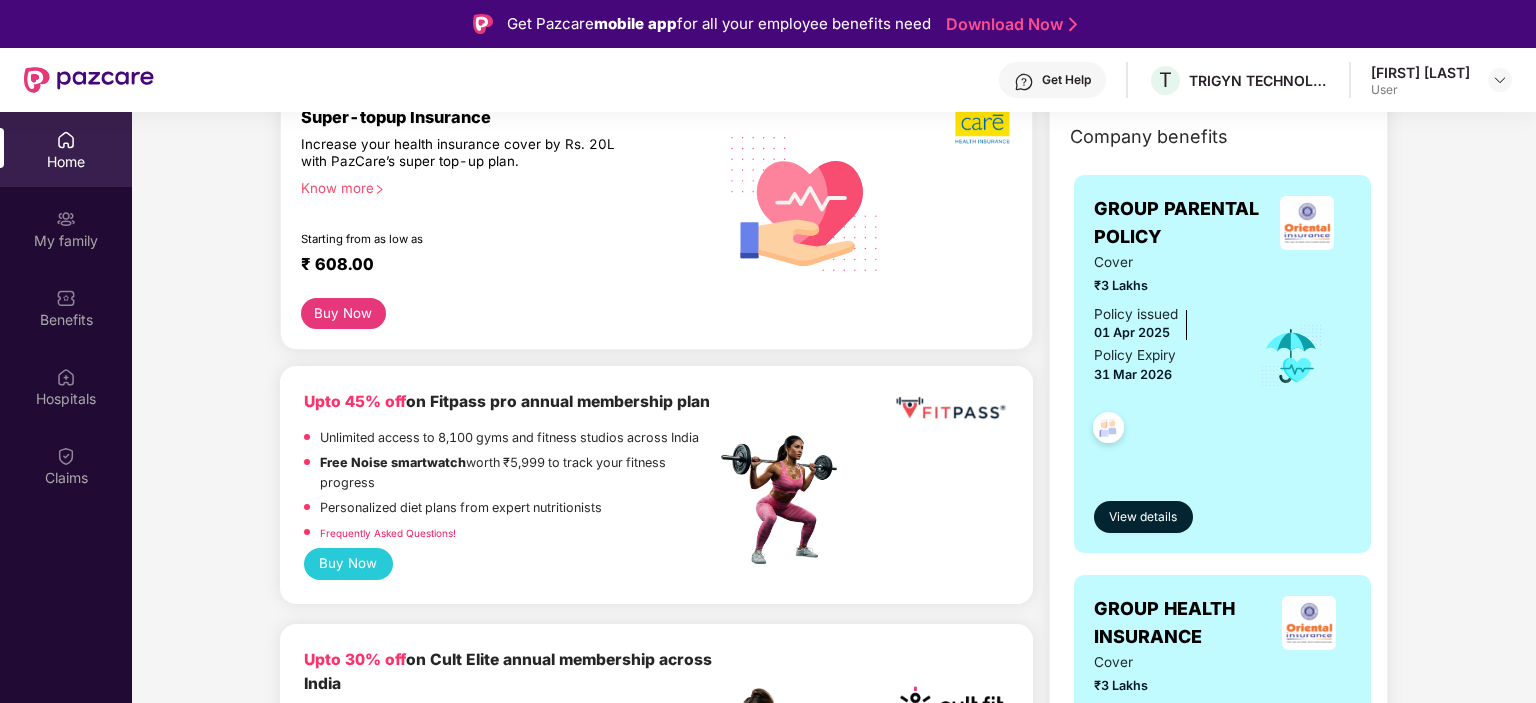 scroll, scrollTop: 705, scrollLeft: 0, axis: vertical 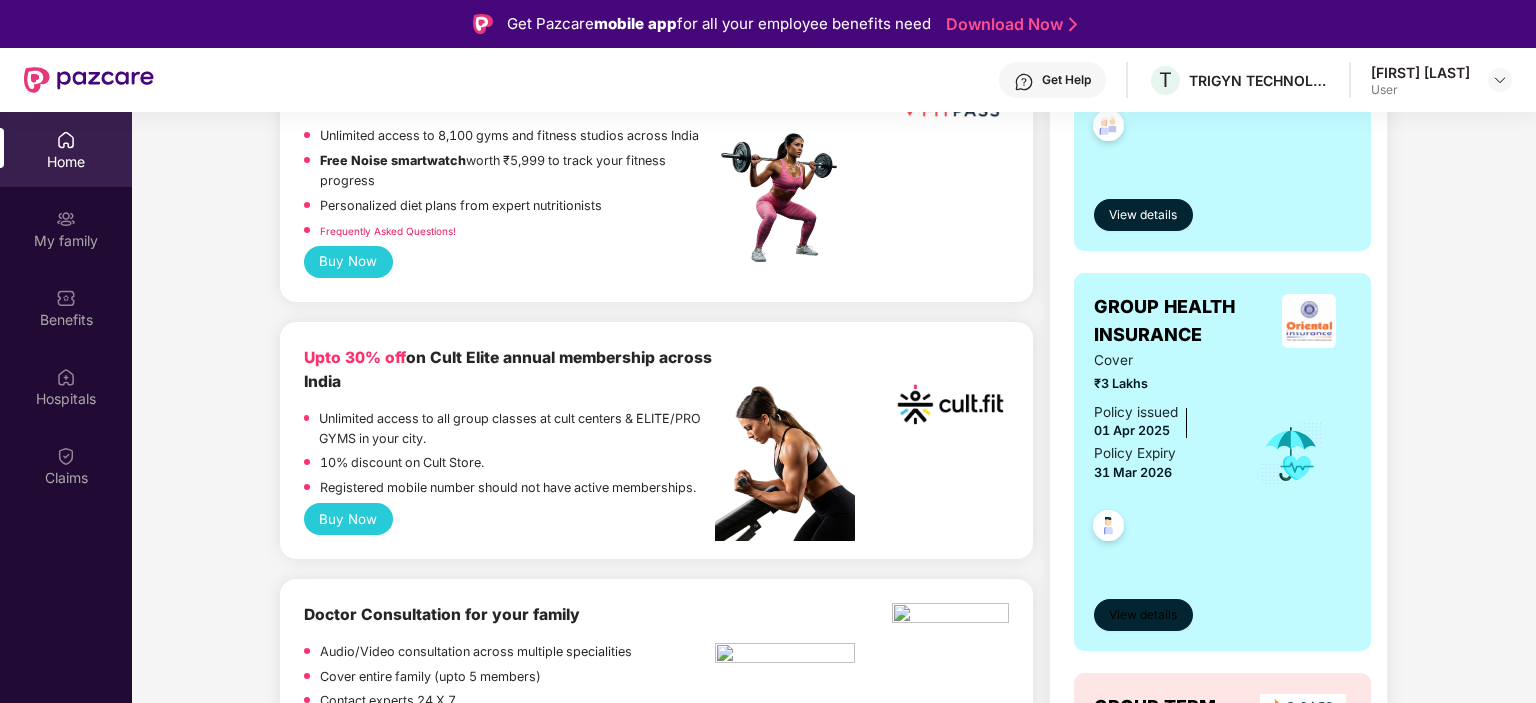 click on "View details" at bounding box center (1143, 615) 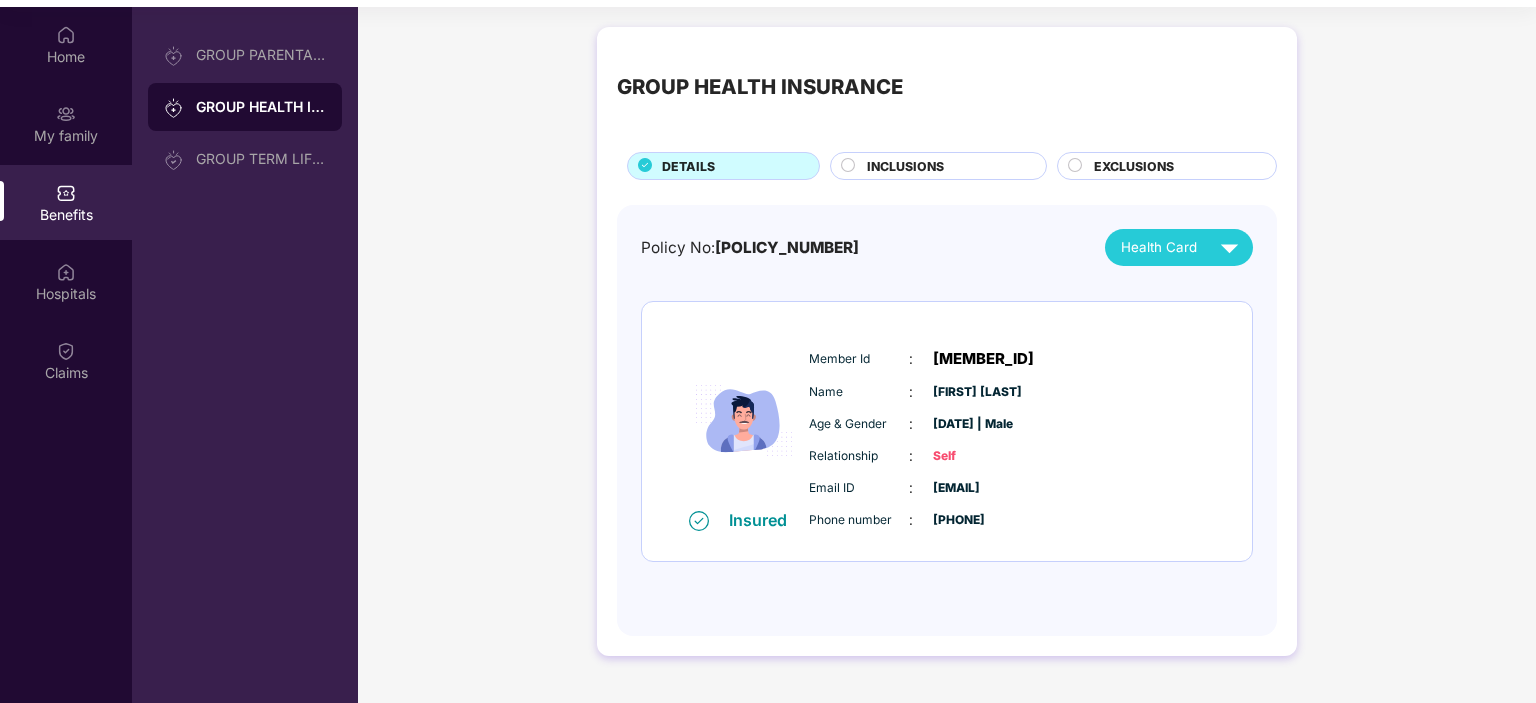 scroll, scrollTop: 112, scrollLeft: 0, axis: vertical 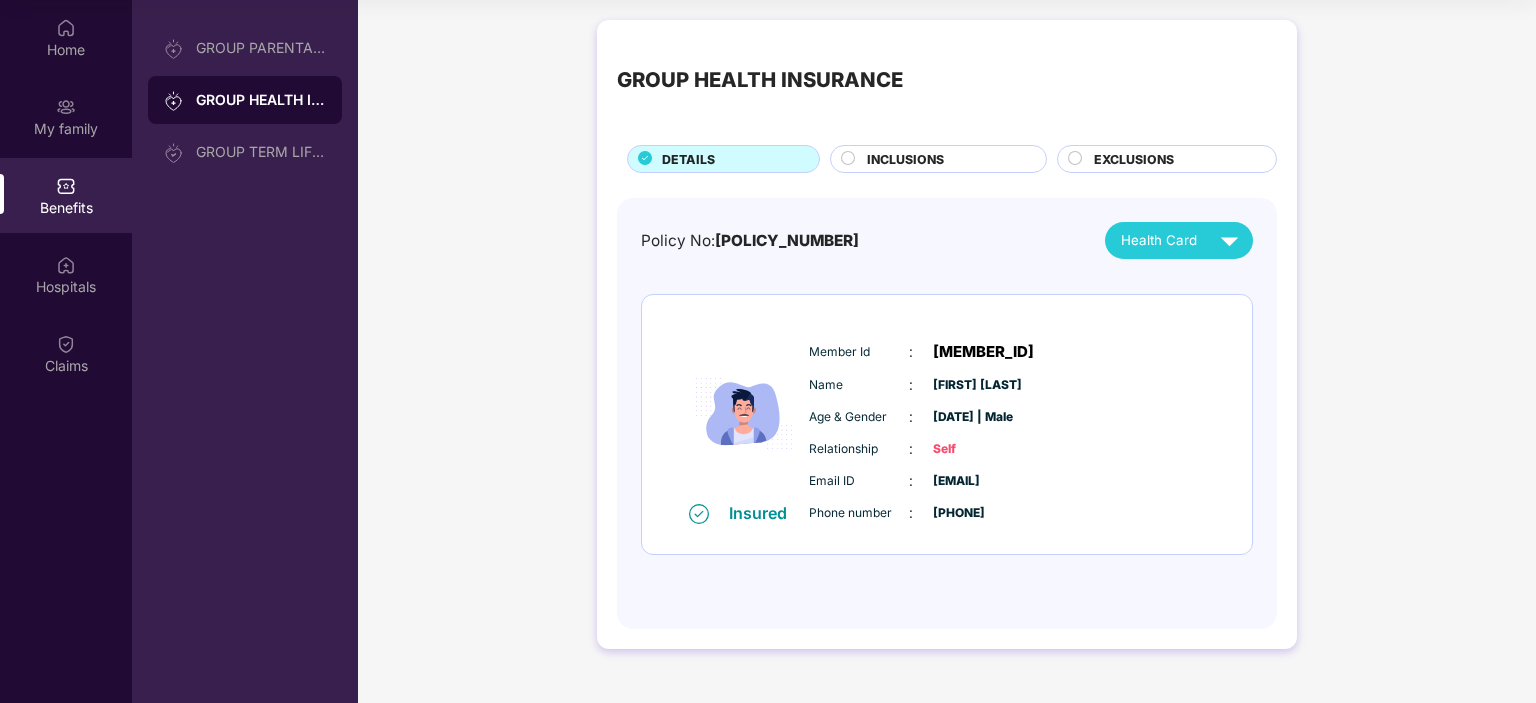 click on "[POLICY_NUMBER]" at bounding box center (787, 240) 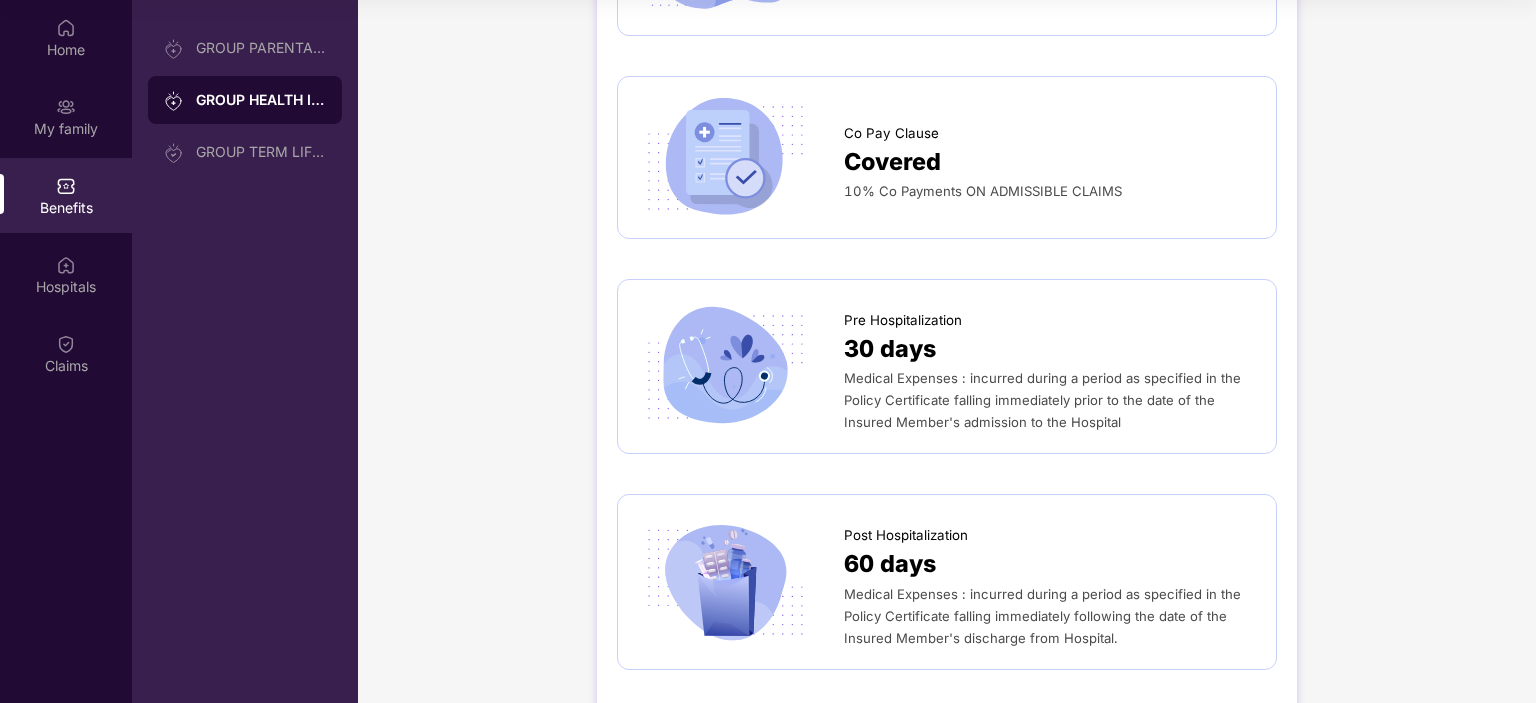 scroll, scrollTop: 1209, scrollLeft: 0, axis: vertical 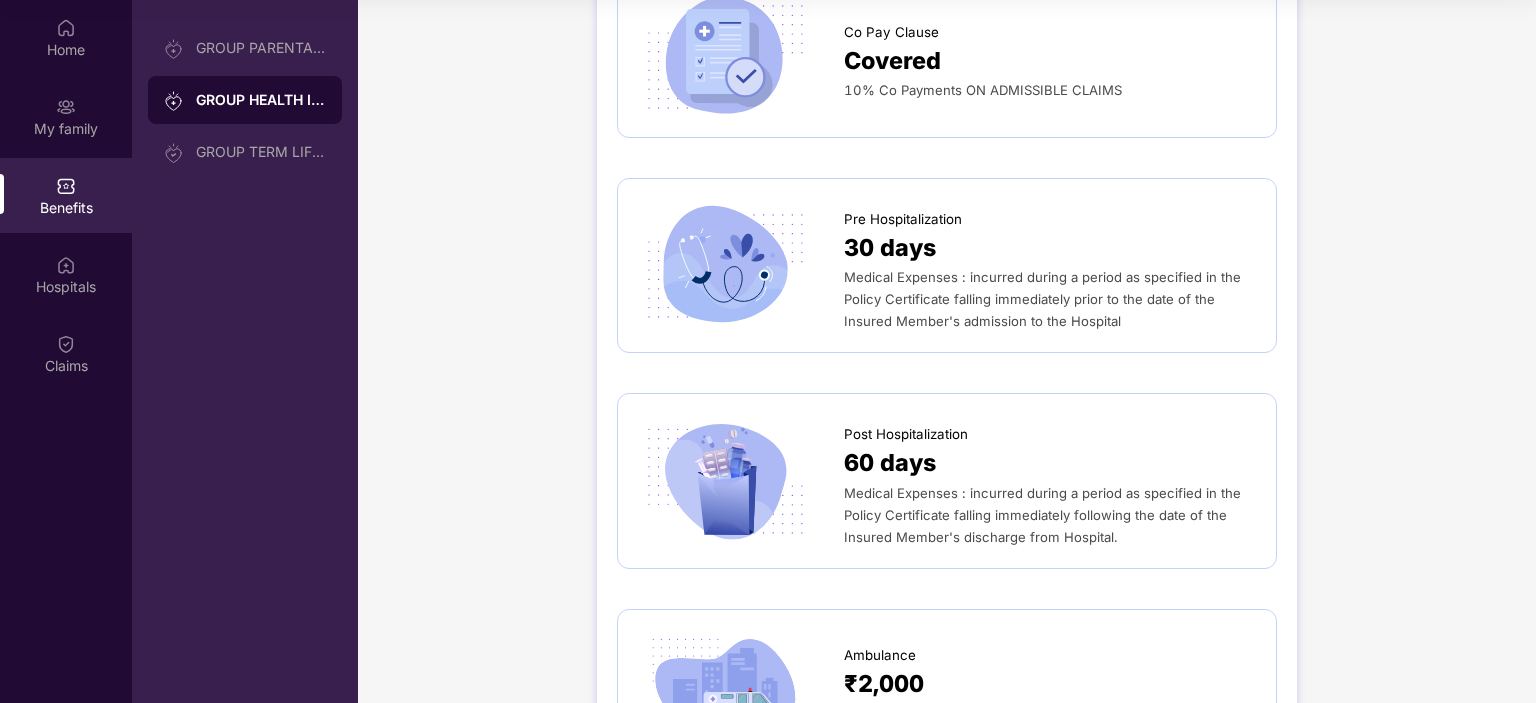 click at bounding box center (724, 481) 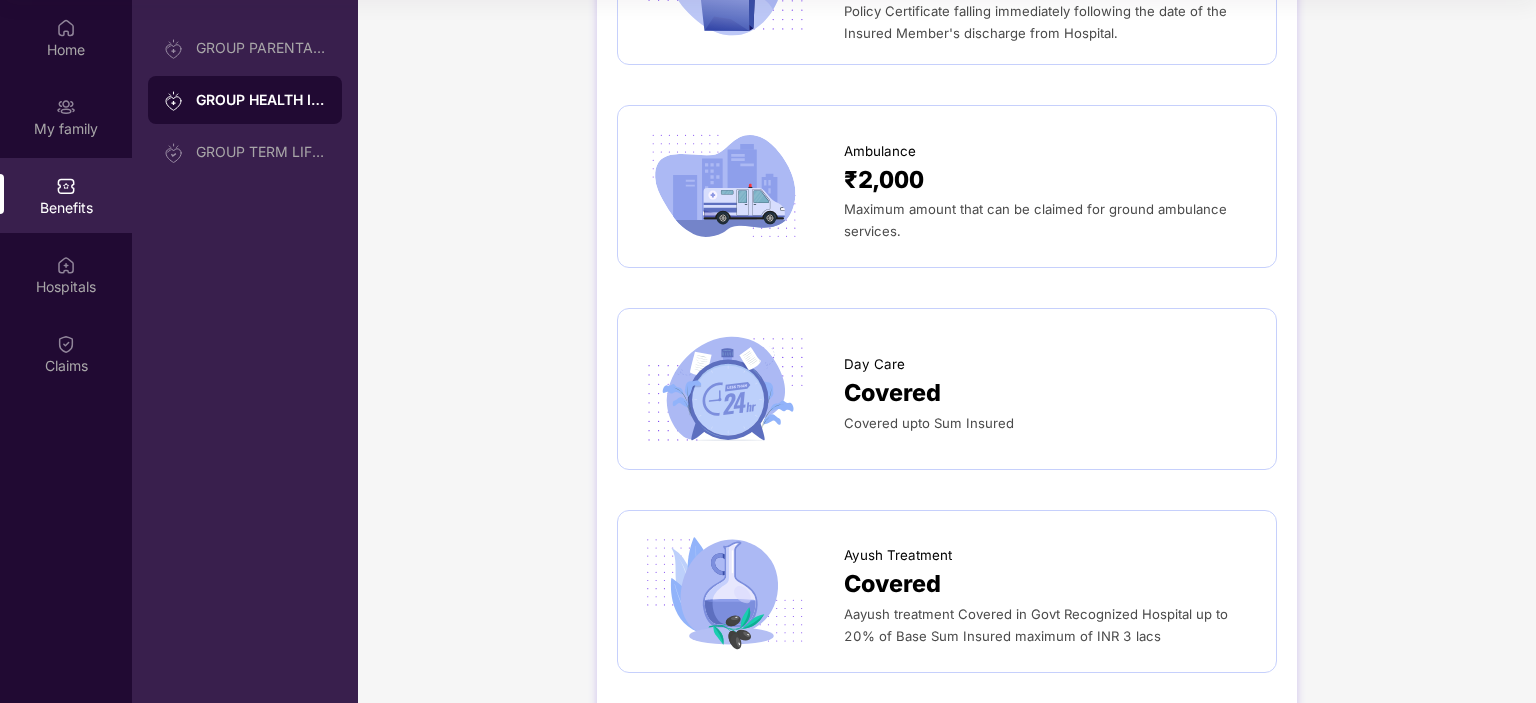 scroll, scrollTop: 1814, scrollLeft: 0, axis: vertical 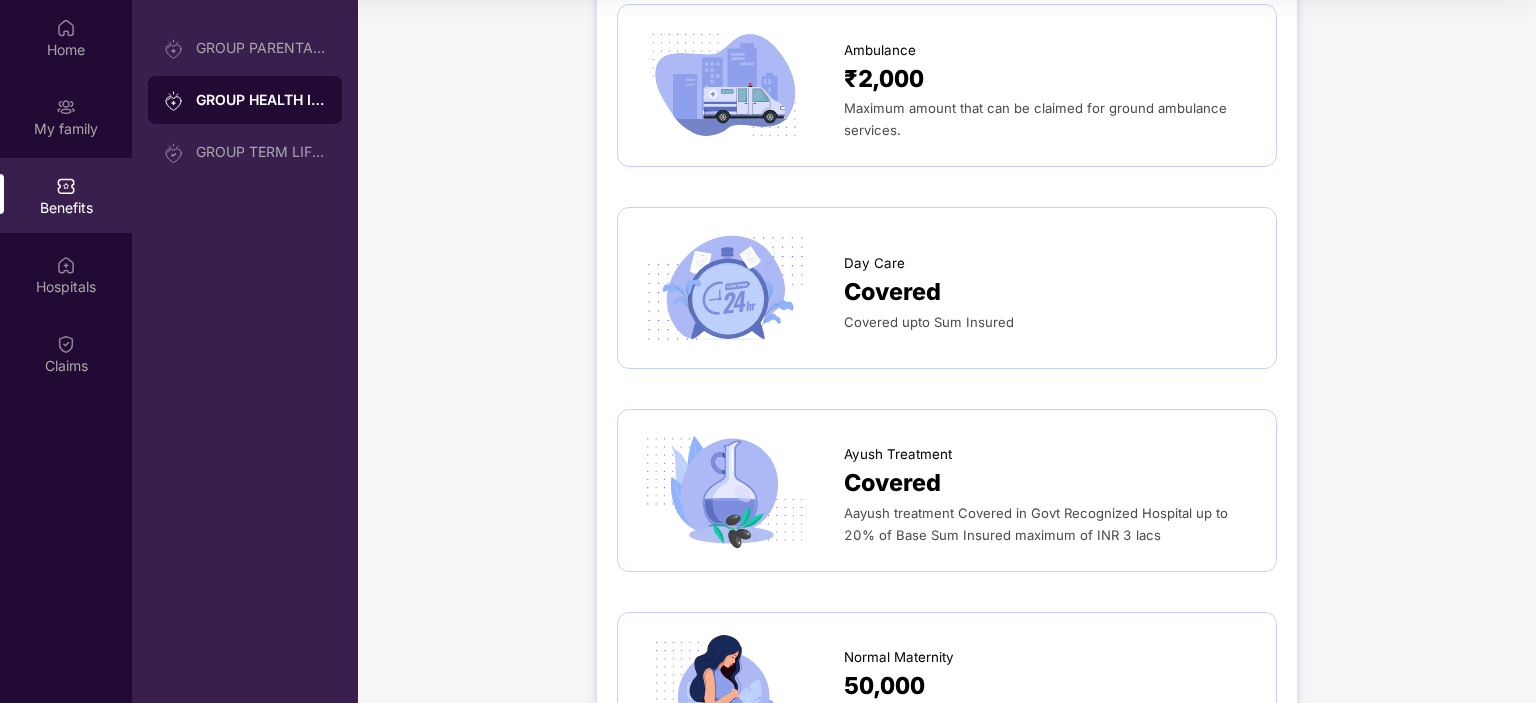 click on "Covered" at bounding box center (892, 292) 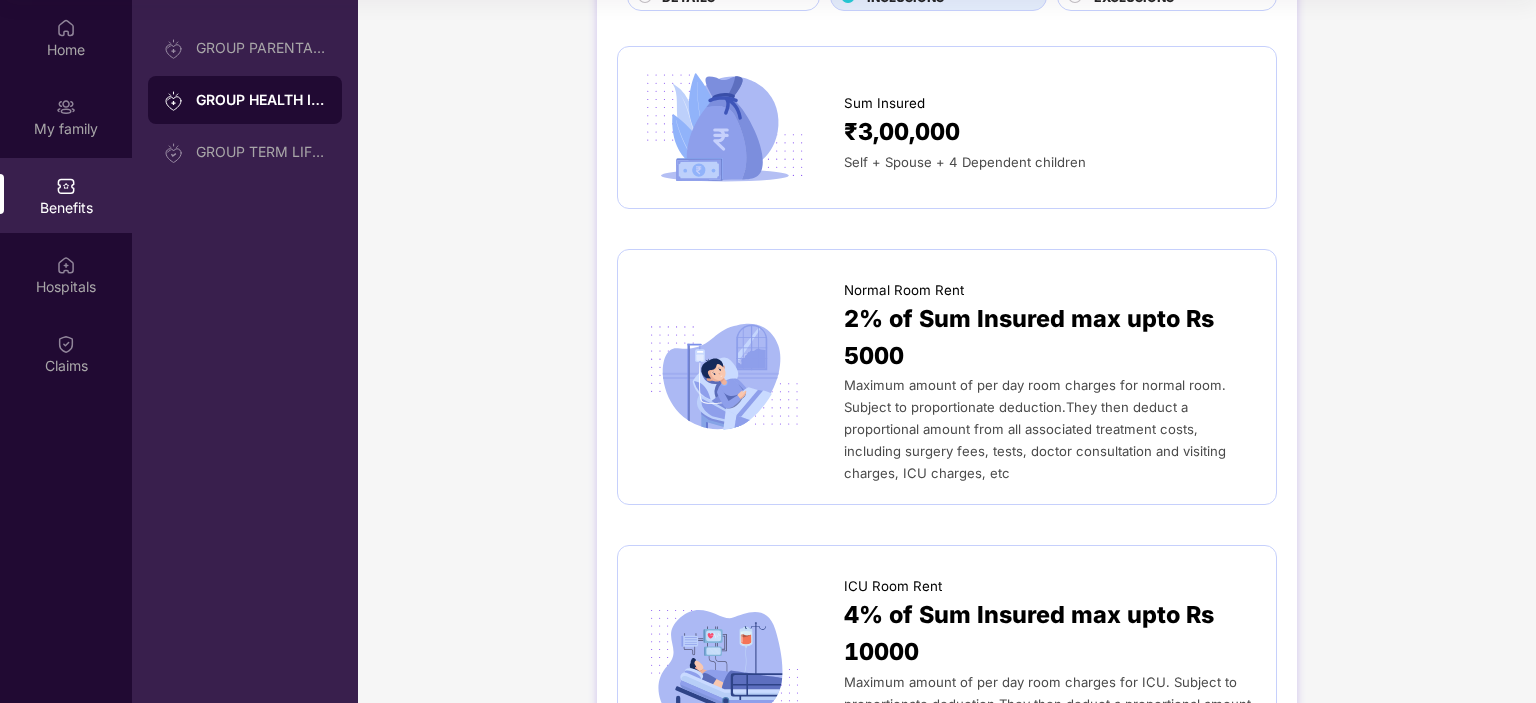 scroll, scrollTop: 0, scrollLeft: 0, axis: both 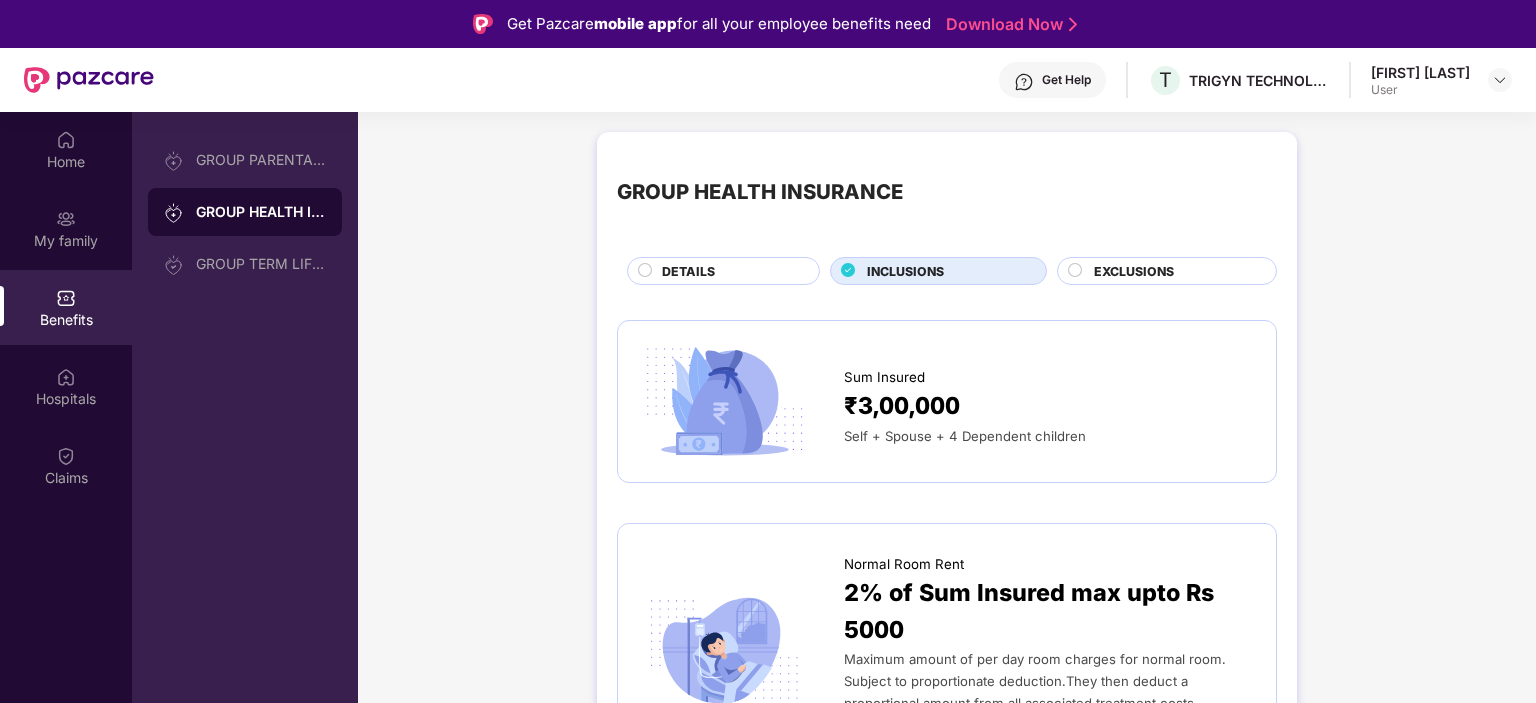 click on "DETAILS" at bounding box center [730, 273] 